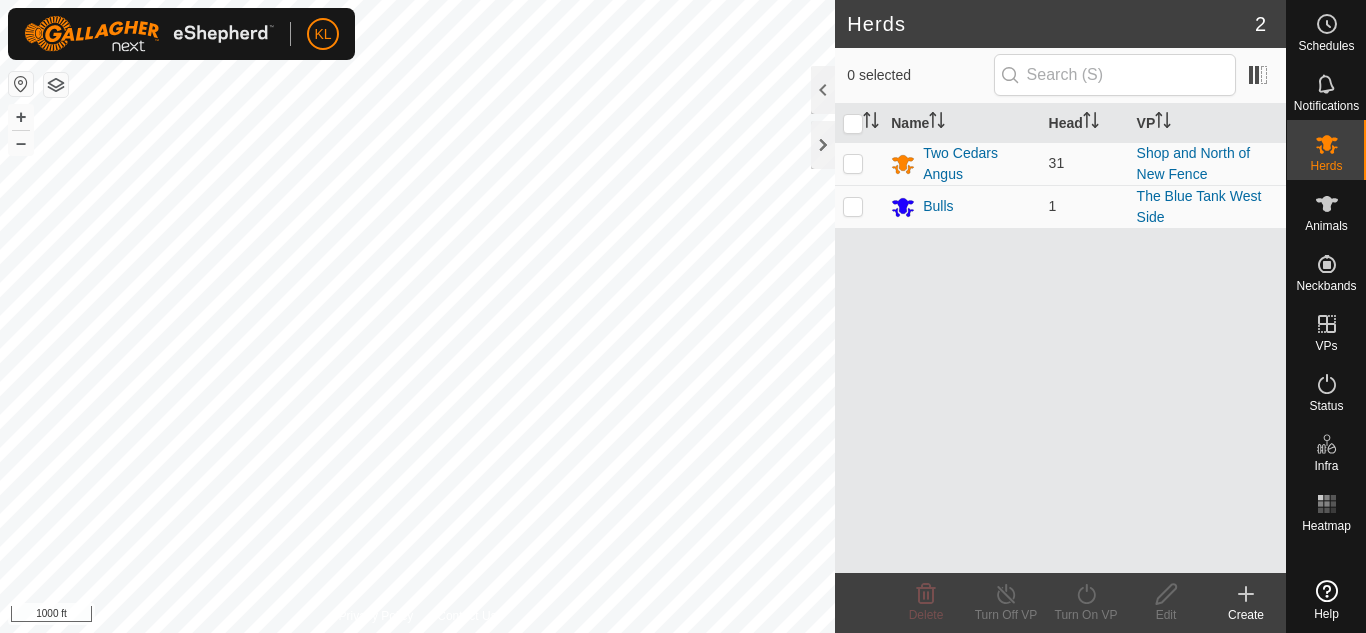 scroll, scrollTop: 0, scrollLeft: 0, axis: both 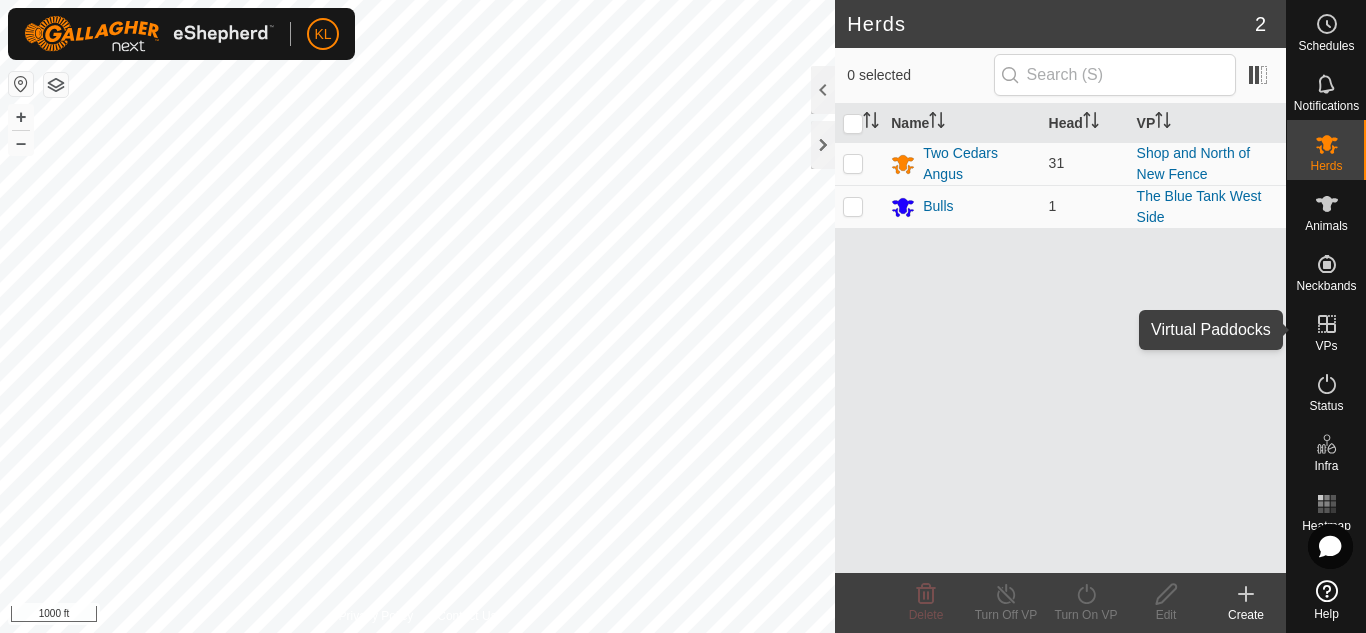 click 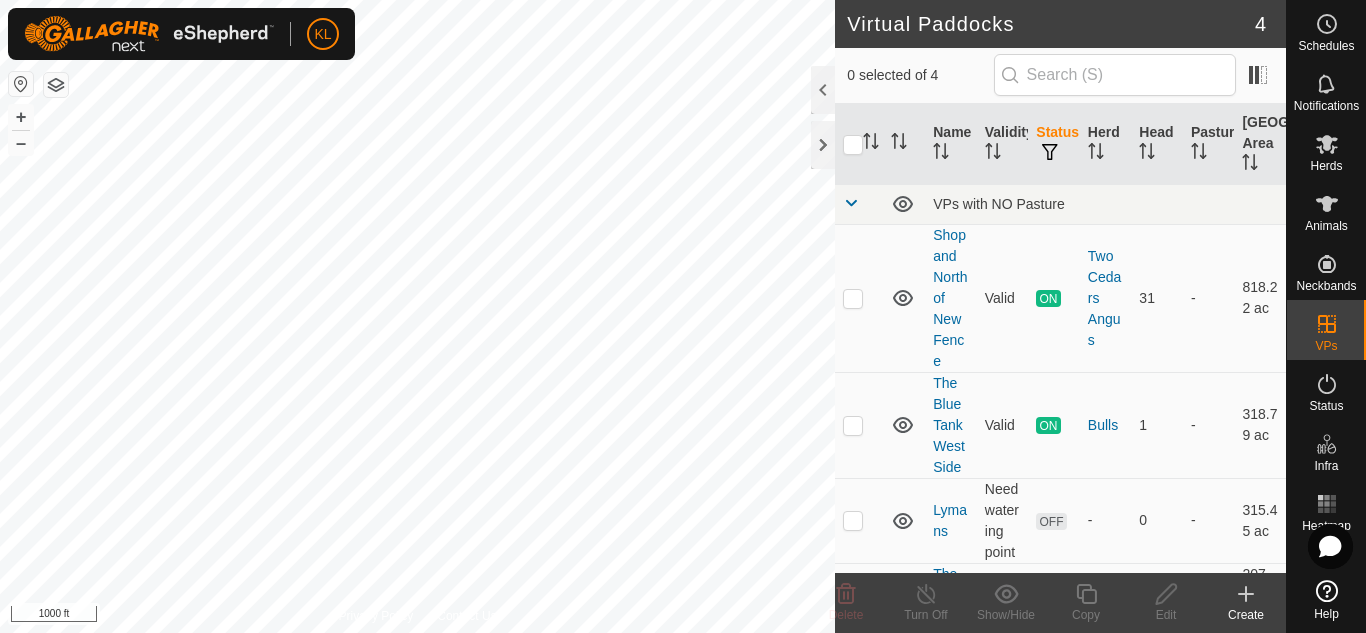 click 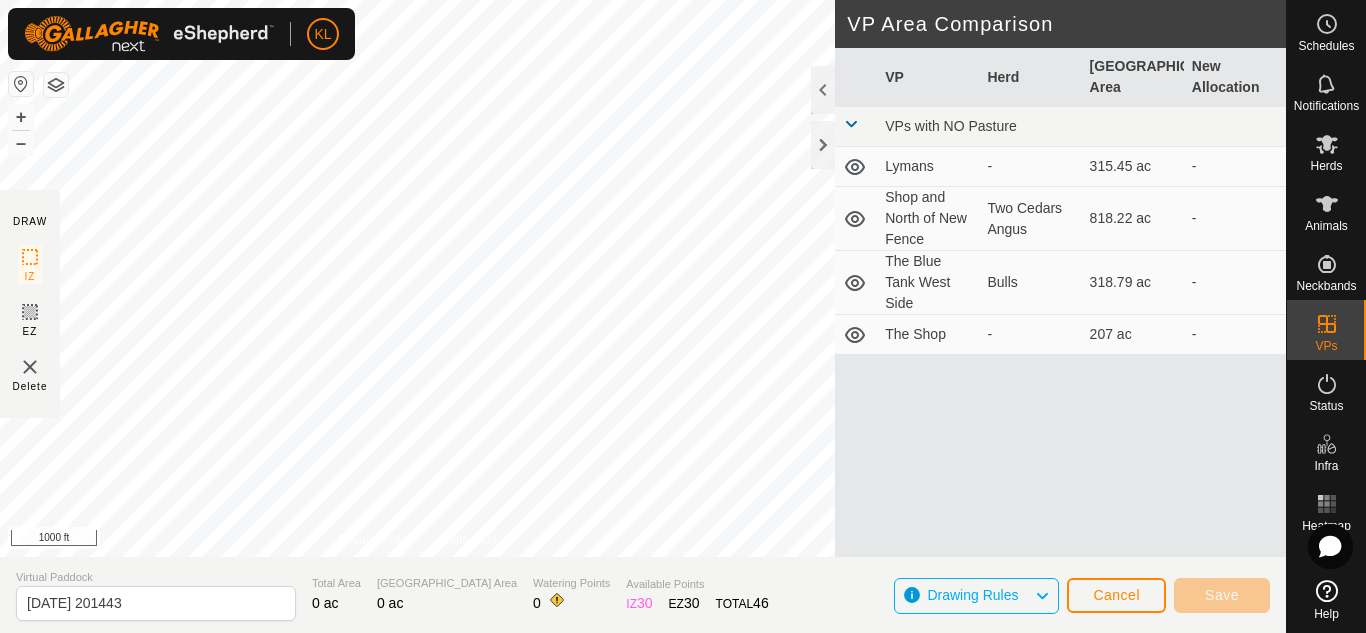 click on "DRAW IZ EZ Delete Privacy Policy Contact Us + – ⇧ i 1000 ft VP Area Comparison     VP   Herd   Grazing Area   New Allocation  VPs with NO Pasture  Lymans  -  315.45 ac   -   Shop and North of New Fence   Two Cedars Angus   818.22 ac   -   The Blue Tank West Side   Bulls   318.79 ac   -   The Shop  -  207 ac   -  Virtual Paddock [DATE] 201443 Total Area 0 ac Grazing Area 0 ac Watering Points 0 Available Points  IZ   30  EZ  30  TOTAL   46 Drawing Rules Cancel Save" 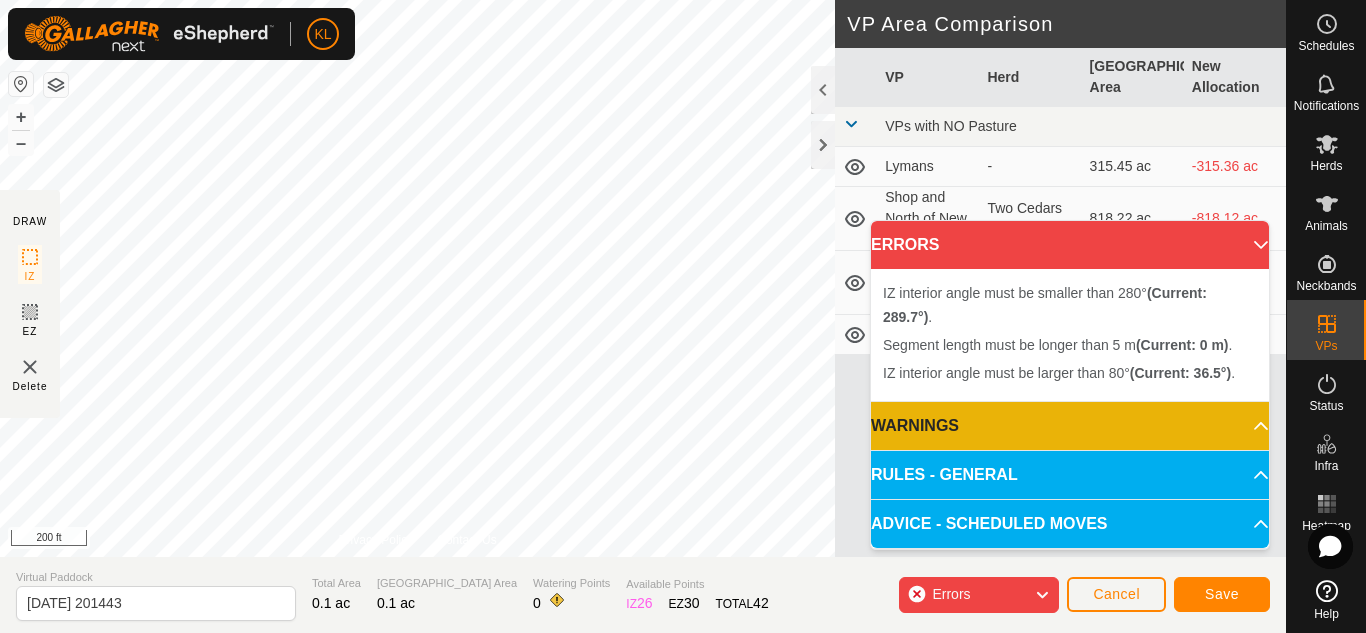 click 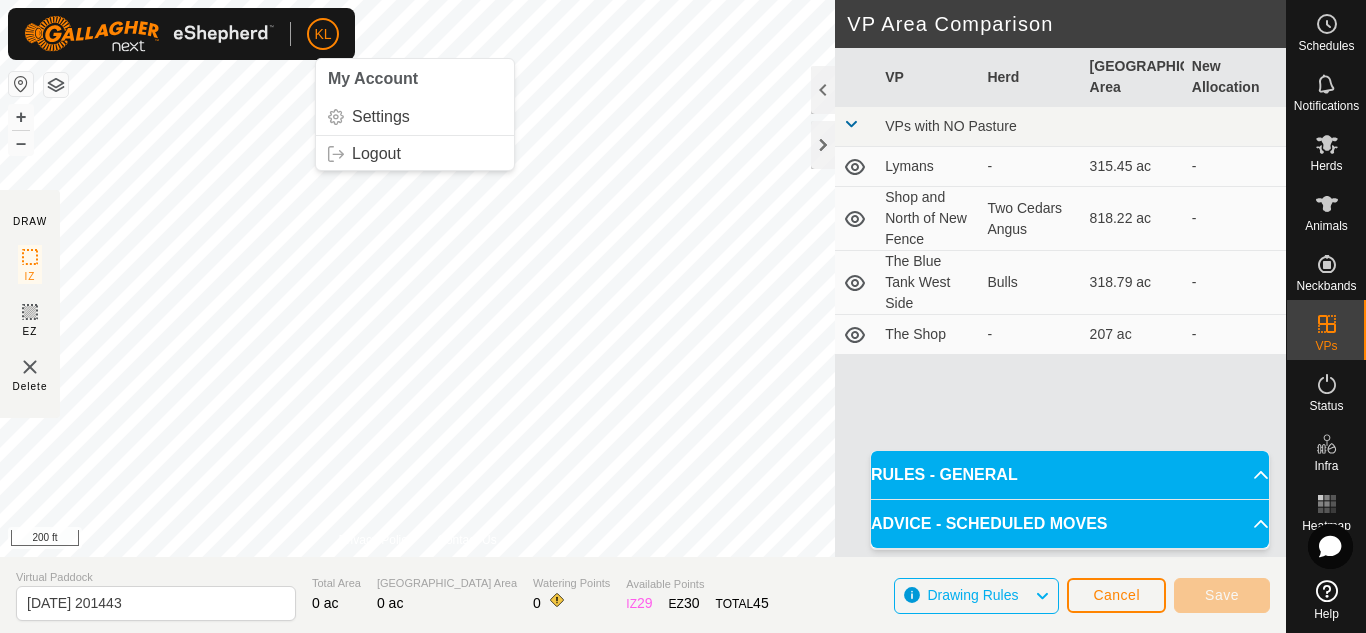 click on "KL My Account Settings Logout Schedules Notifications Herds Animals Neckbands VPs Status Infra Heatmap Help DRAW IZ EZ Delete Privacy Policy Contact Us + – ⇧ i 200 ft VP Area Comparison     VP   Herd   Grazing Area   New Allocation  VPs with NO Pasture  Lymans  -  315.45 ac   -   Shop and North of New Fence   Two Cedars Angus   818.22 ac   -   The Blue Tank West Side   Bulls   318.79 ac   -   The Shop  -  207 ac   -  Virtual Paddock [DATE] 201443 Total Area 0 ac Grazing Area 0 ac Watering Points 0 Available Points  IZ   29  EZ  30  TOTAL   45 Drawing Rules Cancel Save
RULES - GENERAL To make a VP valid for activation, it must meet the following requirements: No sharp corners: Each  IZ  angle must be larger than 80° – Use at least  4 points . Each  EZ  angle must be larger than 100° – Use at least  5 points . Boundaries: IZ  and  EZs  must not  overlap  or  intersect  themselves. EZs  must have  at least 10 m  around them. Segment length: Must be between  5 m  and  40 km . IZ ." at bounding box center (683, 316) 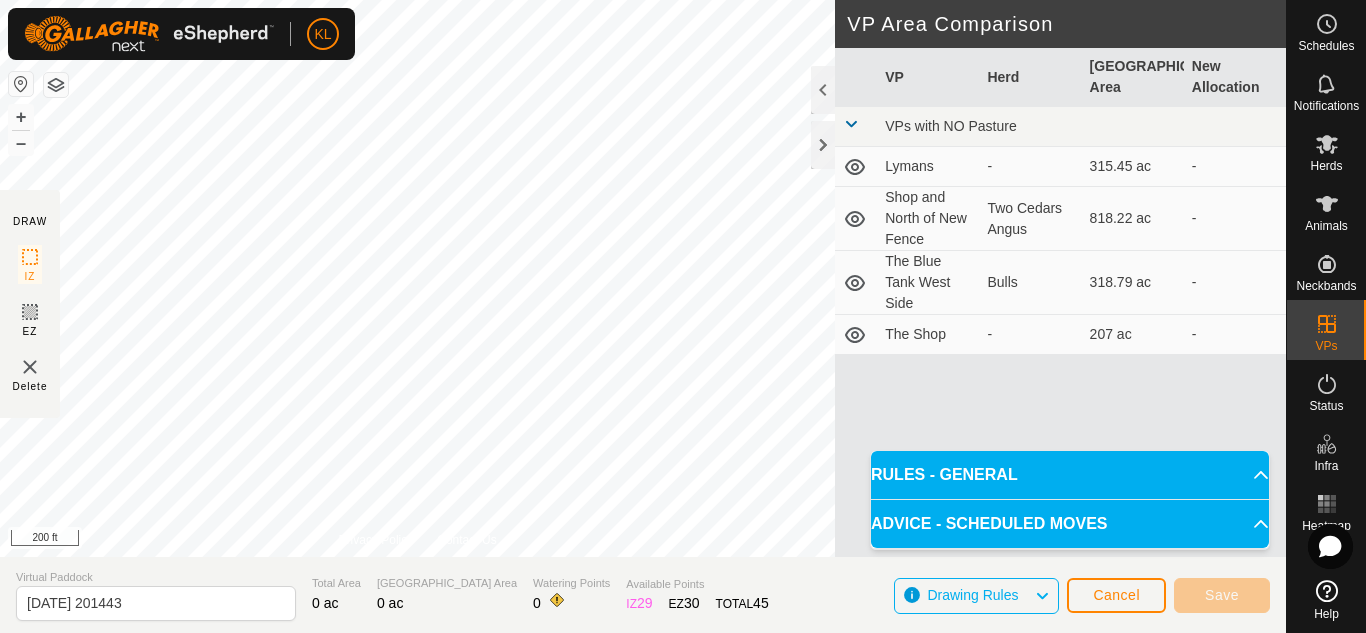 click on "KL Schedules Notifications Herds Animals Neckbands VPs Status Infra Heatmap Help DRAW IZ EZ Delete Privacy Policy Contact Us + – ⇧ i 200 ft VP Area Comparison     VP   Herd   Grazing Area   New Allocation  VPs with NO Pasture  Lymans  -  315.45 ac   -   Shop and North of New Fence   Two Cedars Angus   818.22 ac   -   The Blue Tank West Side   Bulls   318.79 ac   -   The Shop  -  207 ac   -  Virtual Paddock [DATE] 201443 Total Area 0 ac Grazing Area 0 ac Watering Points 0 Available Points  IZ   29  EZ  30  TOTAL   45 Drawing Rules Cancel Save
RULES - GENERAL To make a VP valid for activation, it must meet the following requirements: No sharp corners: Each  IZ  angle must be larger than 80° – Use at least  4 points . Each  EZ  angle must be larger than 100° – Use at least  5 points . Boundaries: IZ  and  EZs  must not  overlap  or  intersect  themselves. EZs  must have  at least 10 m  around them. Segment length: Must be between  5 m  and  40 km . Point limits: IZ 30 points . EZs" at bounding box center (683, 316) 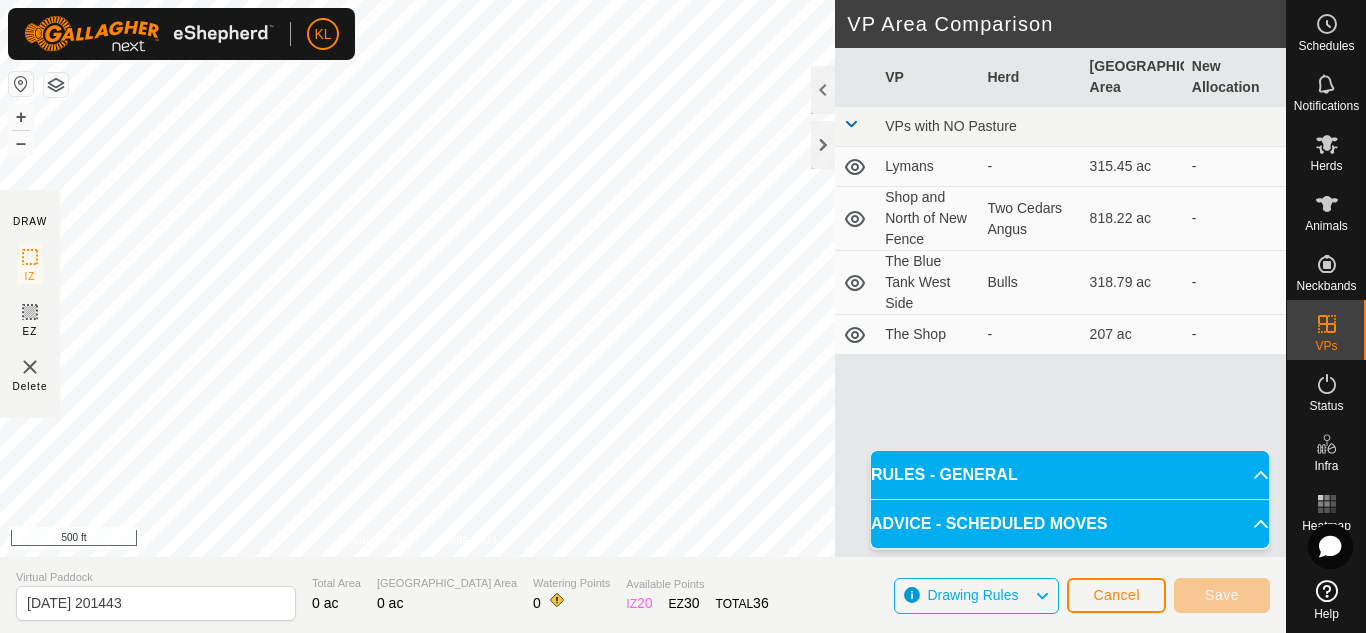 click on "KL Schedules Notifications Herds Animals Neckbands VPs Status Infra Heatmap Help DRAW IZ EZ Delete Privacy Policy Contact Us + – ⇧ i 500 ft VP Area Comparison     VP   Herd   Grazing Area   New Allocation  VPs with NO Pasture  Lymans  -  315.45 ac   -   Shop and North of New Fence   Two Cedars Angus   818.22 ac   -   The Blue Tank West Side   Bulls   318.79 ac   -   The Shop  -  207 ac   -  Virtual Paddock [DATE] 201443 Total Area 0 ac Grazing Area 0 ac Watering Points 0 Available Points  IZ   20  EZ  30  TOTAL   36 Drawing Rules Cancel Save
RULES - GENERAL To make a VP valid for activation, it must meet the following requirements: No sharp corners: Each  IZ  angle must be larger than 80° – Use at least  4 points . Each  EZ  angle must be larger than 100° – Use at least  5 points . Boundaries: IZ  and  EZs  must not  overlap  or  intersect  themselves. EZs  must have  at least 10 m  around them. Segment length: Must be between  5 m  and  40 km . Point limits: IZ 30 points . EZs" at bounding box center [683, 316] 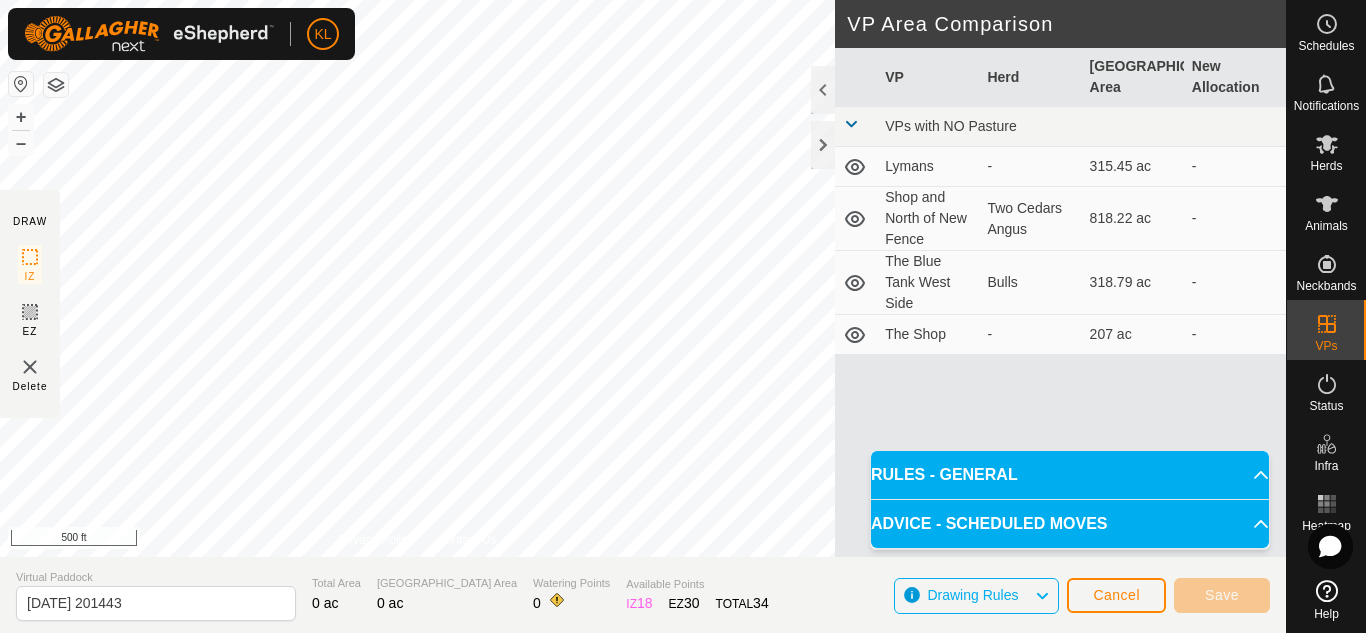click on "KL Schedules Notifications Herds Animals Neckbands VPs Status Infra Heatmap Help DRAW IZ EZ Delete Privacy Policy Contact Us + – ⇧ i 500 ft VP Area Comparison     VP   Herd   Grazing Area   New Allocation  VPs with NO Pasture  Lymans  -  315.45 ac   -   Shop and North of New Fence   Two Cedars Angus   818.22 ac   -   The Blue Tank West Side   Bulls   318.79 ac   -   The Shop  -  207 ac   -  Virtual Paddock [DATE] 201443 Total Area 0 ac Grazing Area 0 ac Watering Points 0 Available Points  IZ   18  EZ  30  TOTAL   34 Drawing Rules Cancel Save
RULES - GENERAL To make a VP valid for activation, it must meet the following requirements: No sharp corners: Each  IZ  angle must be larger than 80° – Use at least  4 points . Each  EZ  angle must be larger than 100° – Use at least  5 points . Boundaries: IZ  and  EZs  must not  overlap  or  intersect  themselves. EZs  must have  at least 10 m  around them. Segment length: Must be between  5 m  and  40 km . Point limits: IZ 30 points . EZs" at bounding box center [683, 316] 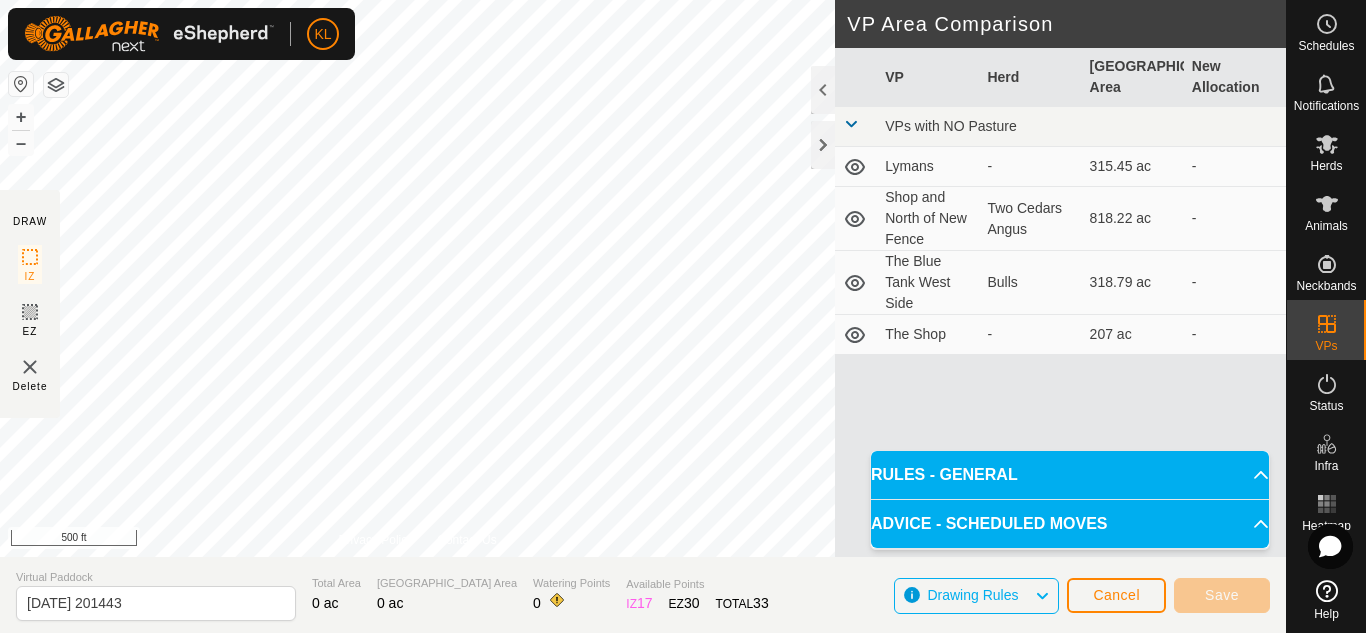 click on "KL Schedules Notifications Herds Animals Neckbands VPs Status Infra Heatmap Help DRAW IZ EZ Delete Privacy Policy Contact Us + – ⇧ i 500 ft VP Area Comparison     VP   Herd   Grazing Area   New Allocation  VPs with NO Pasture  Lymans  -  315.45 ac   -   Shop and North of New Fence   Two Cedars Angus   818.22 ac   -   The Blue Tank West Side   Bulls   318.79 ac   -   The Shop  -  207 ac   -  Virtual Paddock [DATE] 201443 Total Area 0 ac Grazing Area 0 ac Watering Points 0 Available Points  IZ   17  EZ  30  TOTAL   33 Drawing Rules Cancel Save
RULES - GENERAL To make a VP valid for activation, it must meet the following requirements: No sharp corners: Each  IZ  angle must be larger than 80° – Use at least  4 points . Each  EZ  angle must be larger than 100° – Use at least  5 points . Boundaries: IZ  and  EZs  must not  overlap  or  intersect  themselves. EZs  must have  at least 10 m  around them. Segment length: Must be between  5 m  and  40 km . Point limits: IZ 30 points . EZs" at bounding box center (683, 316) 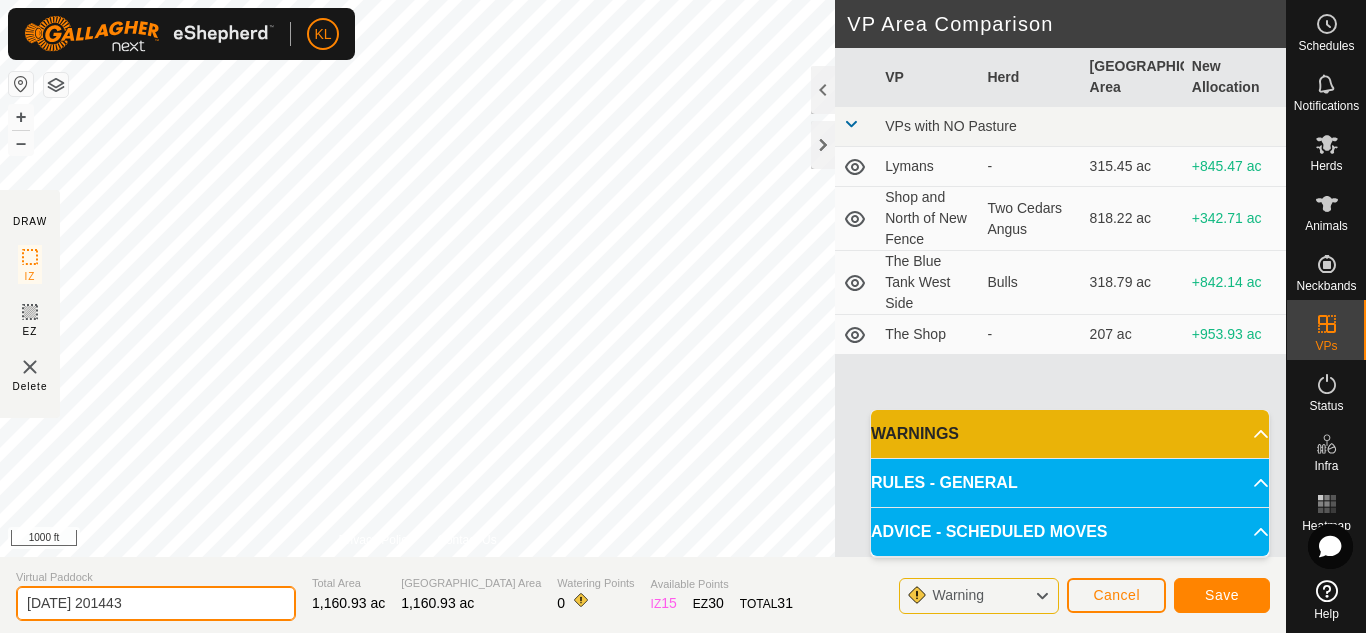 drag, startPoint x: 207, startPoint y: 600, endPoint x: 43, endPoint y: 605, distance: 164.0762 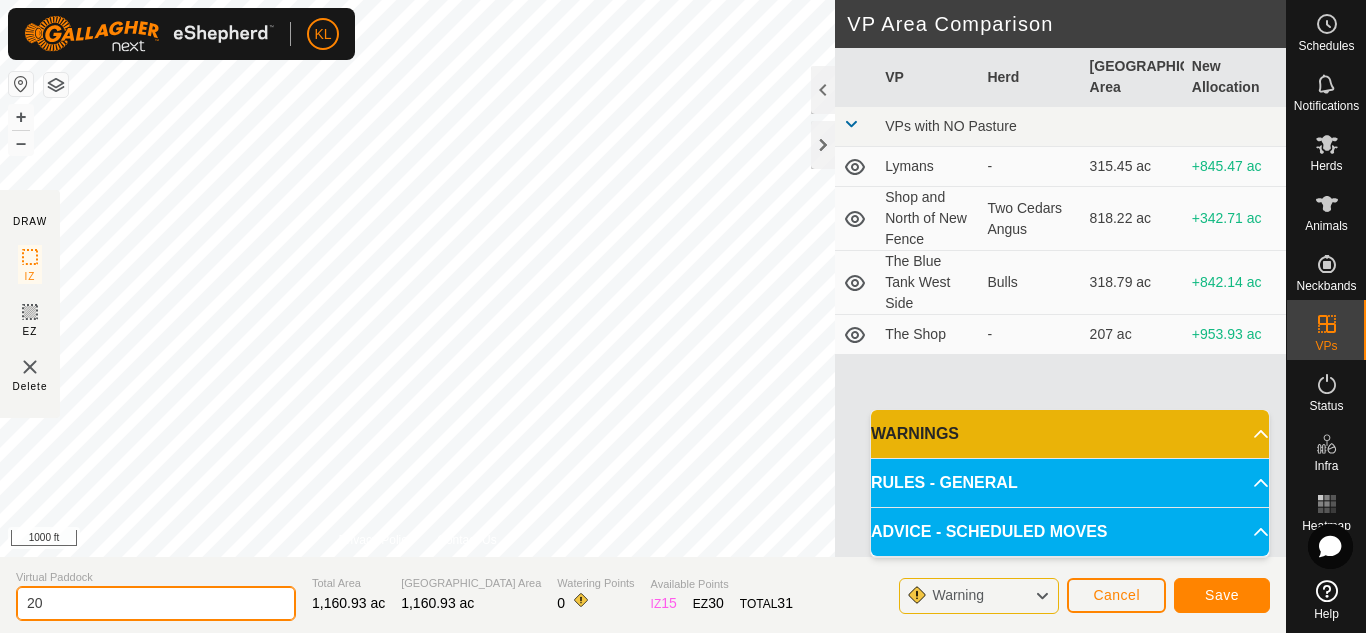 type on "0" 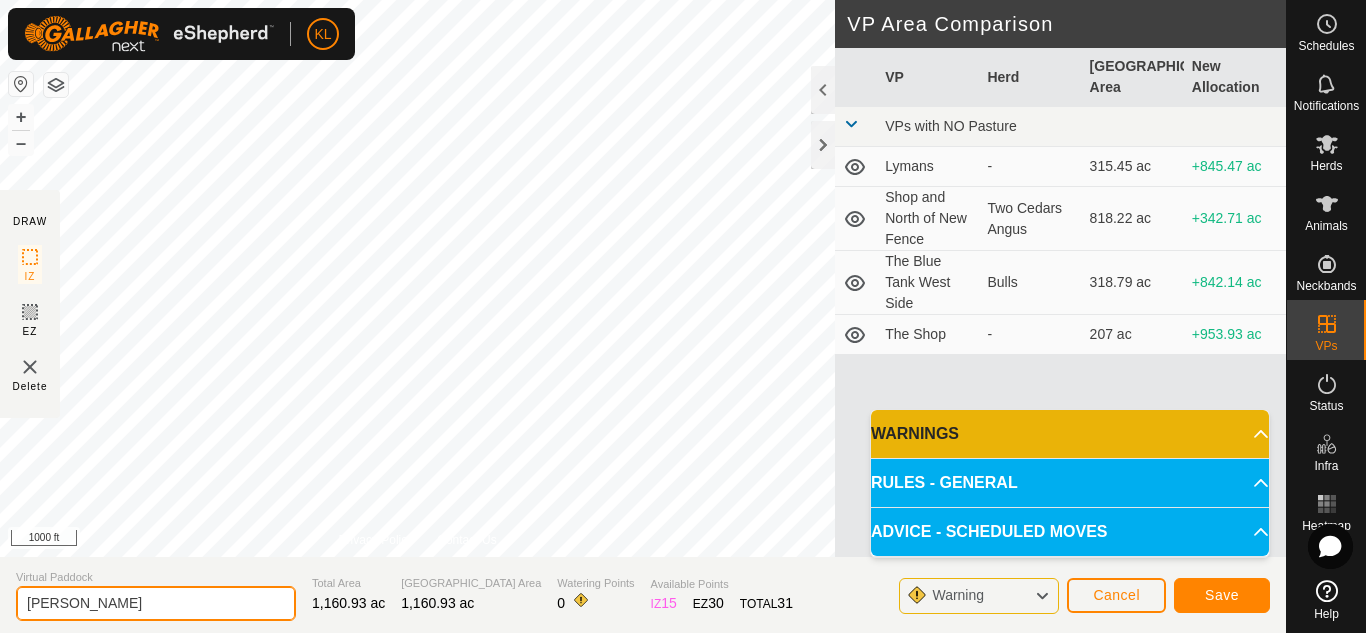 type on "[PERSON_NAME]" 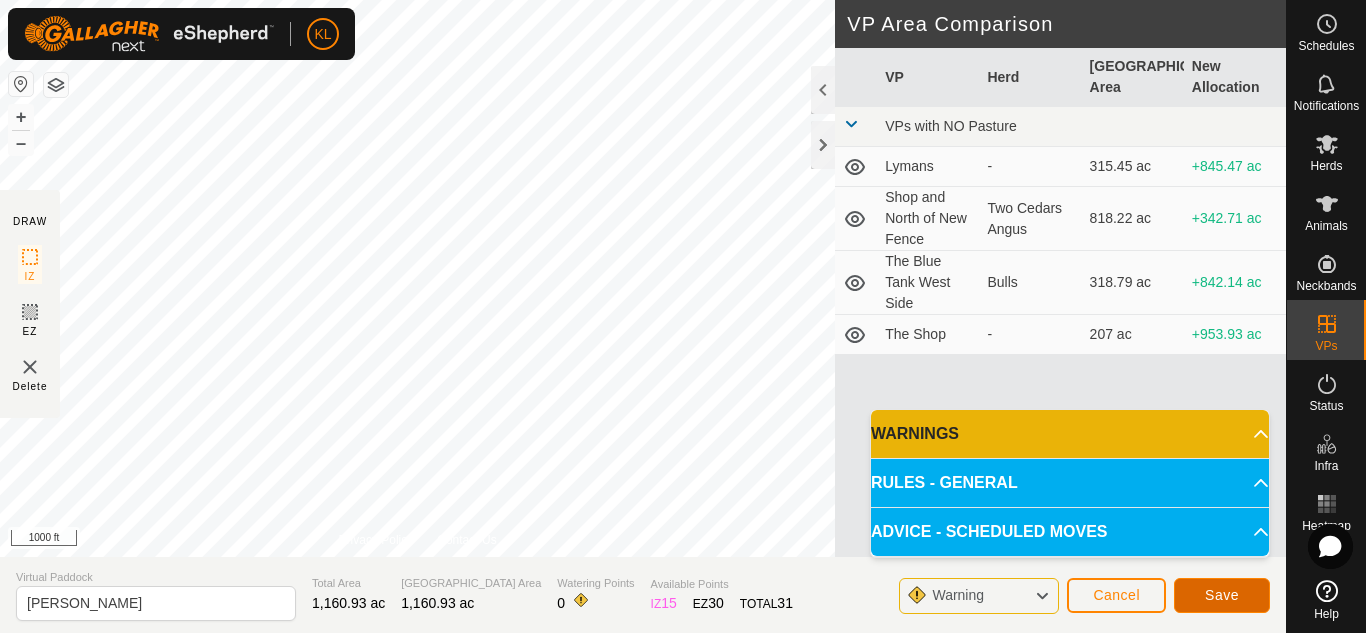 click on "Save" 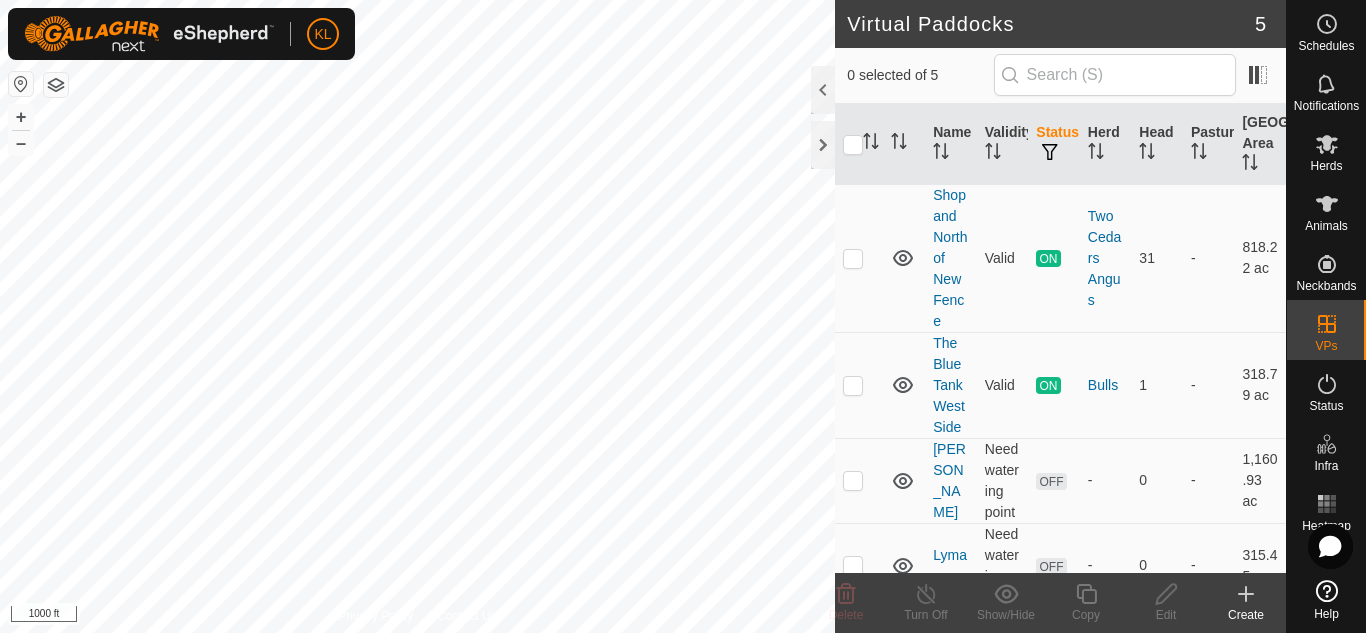 scroll, scrollTop: 161, scrollLeft: 0, axis: vertical 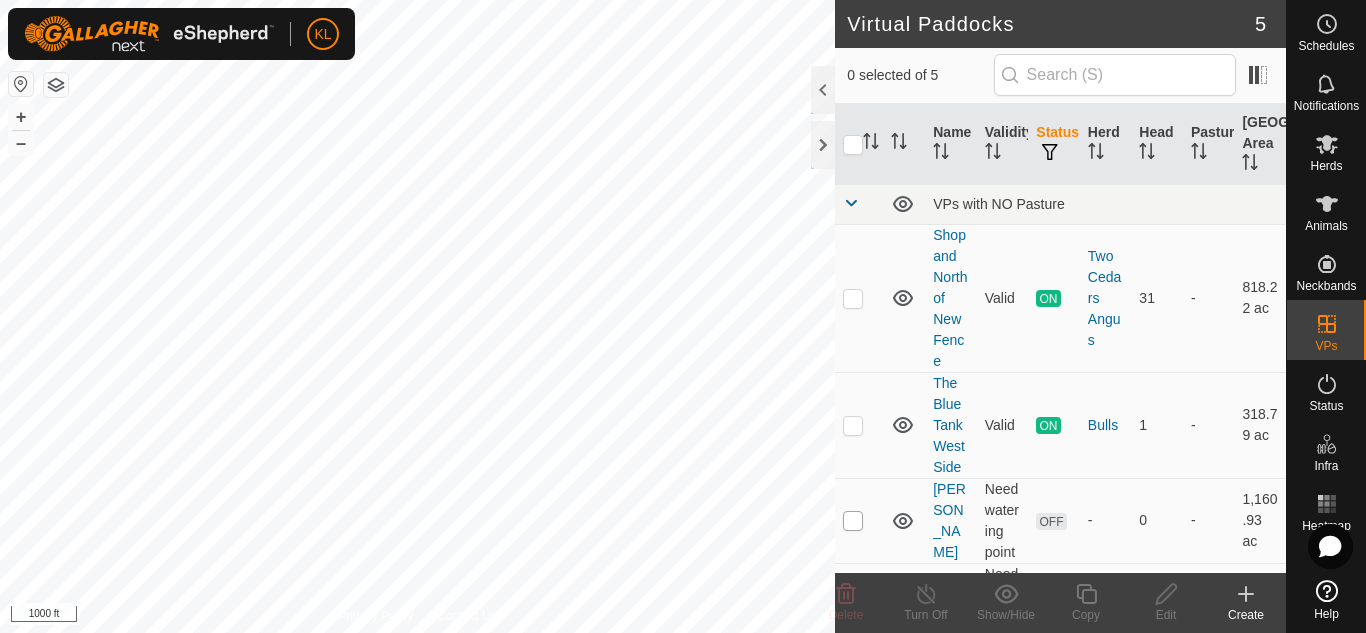 click at bounding box center [853, 521] 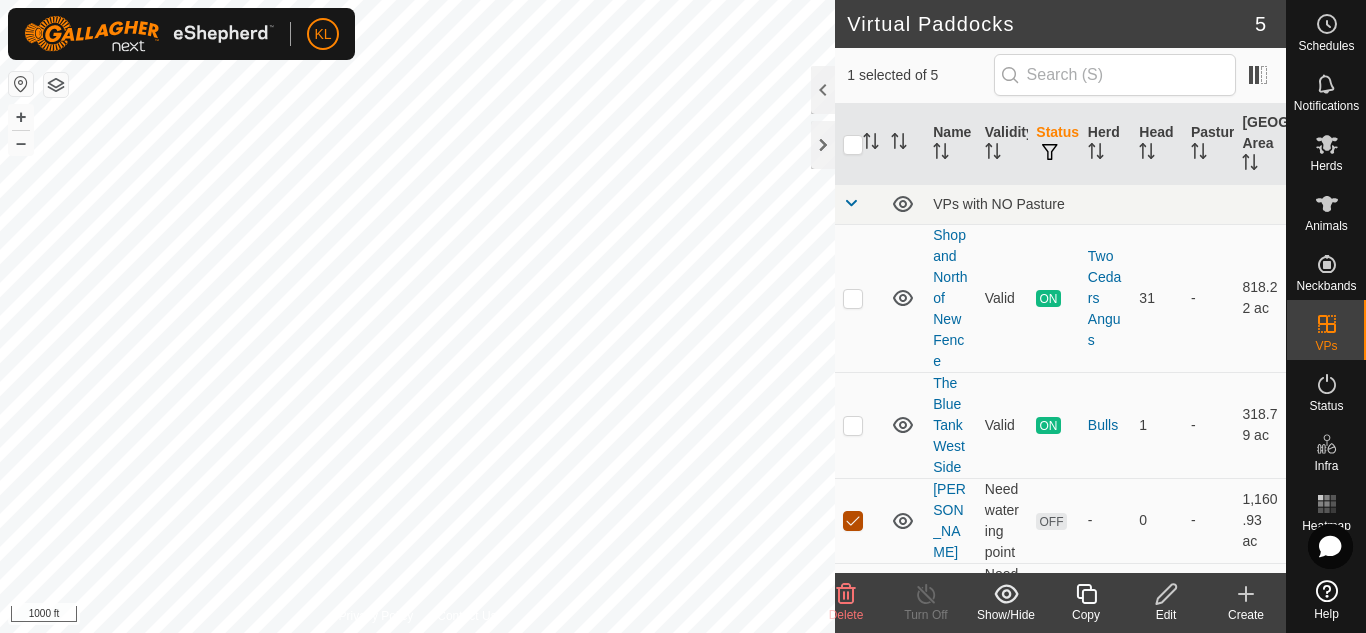 click at bounding box center [853, 521] 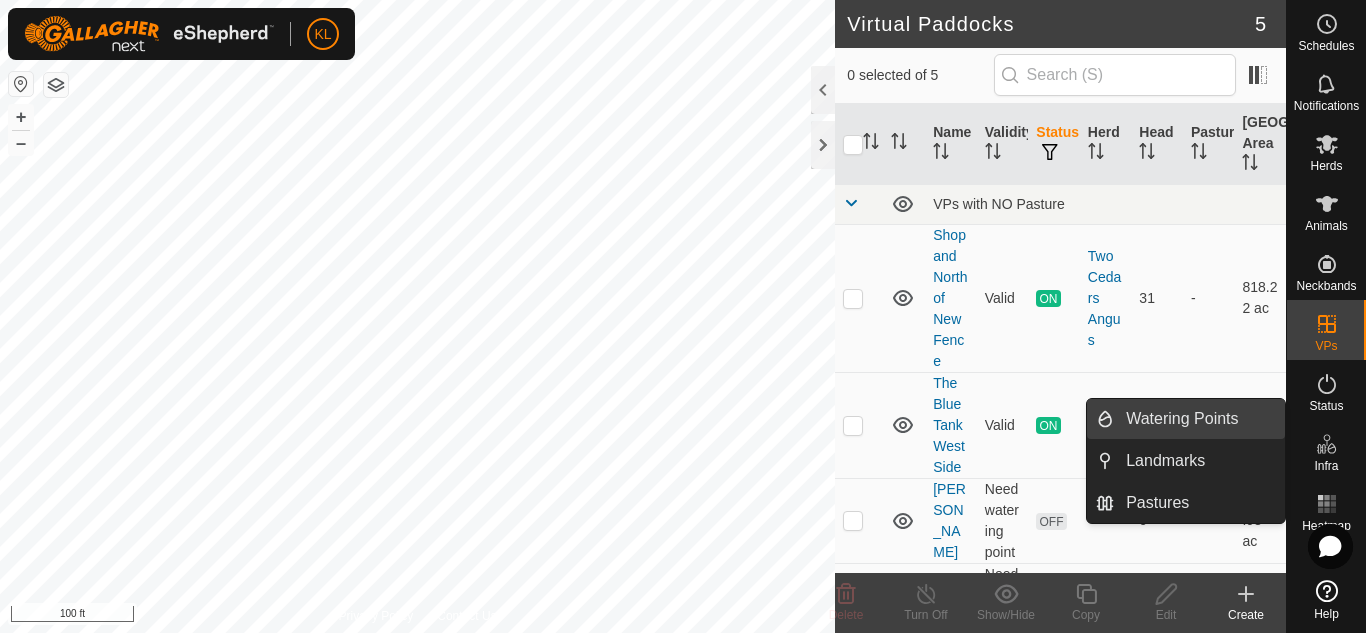 click on "Watering Points" at bounding box center [1199, 419] 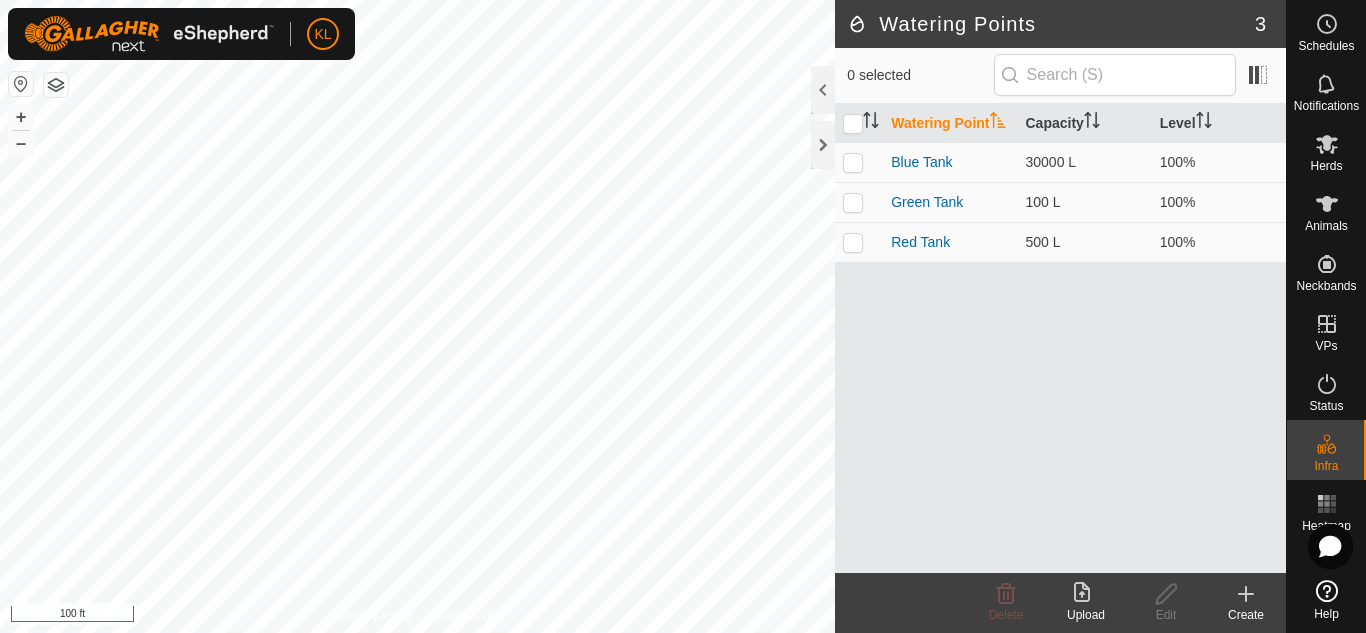 click 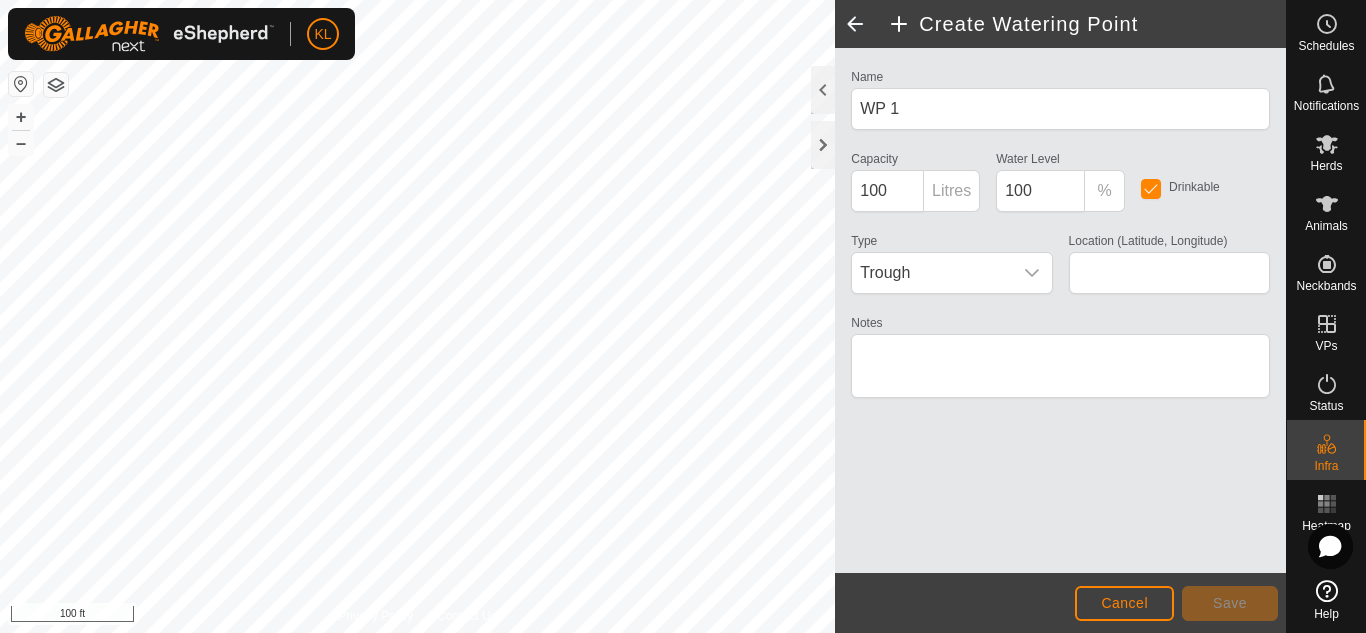 type on "37.605195, -109.394539" 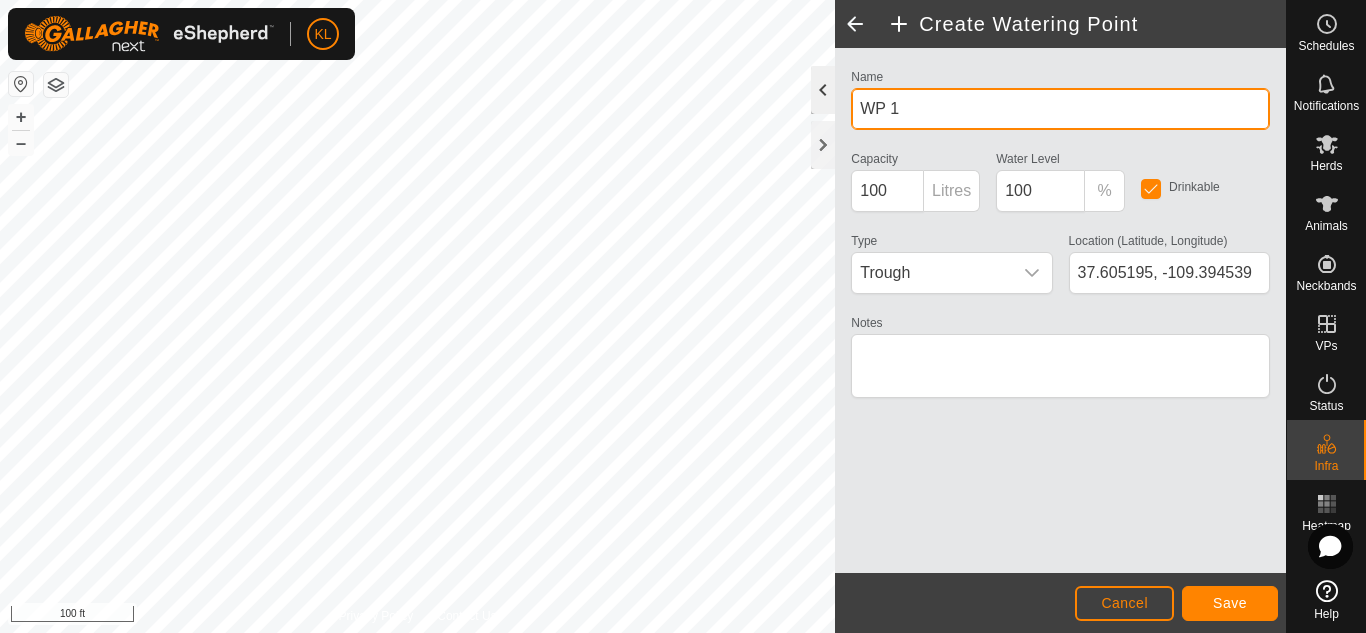 click on "Privacy Policy Contact Us
WP 1
Type:   trough
Capacity:  100L
Water Level:  100%
Drinkable:  Yes
+ – ⇧ i 100 ft  Create Watering Point  Name WP 1 Capacity 100 Litres Water Level  100 % Drinkable Type Trough Location (Latitude, Longitude) [GEOGRAPHIC_DATA] Notes                  Cancel Save" 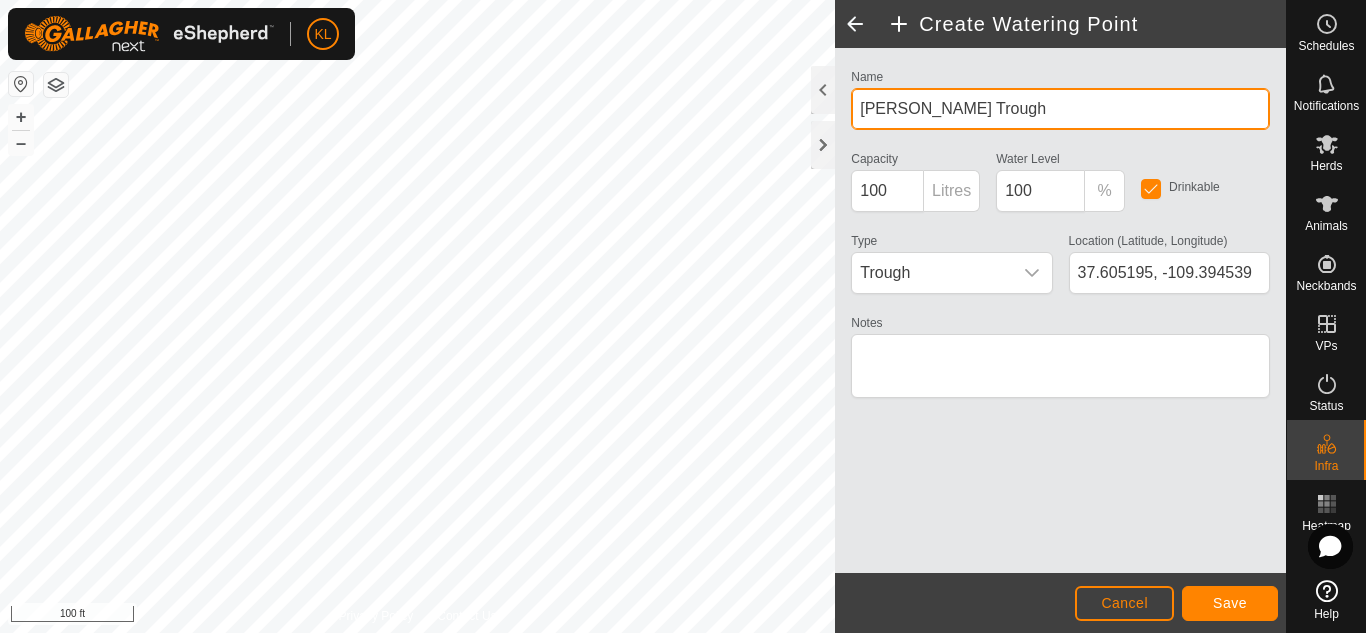 type on "[PERSON_NAME] Trough" 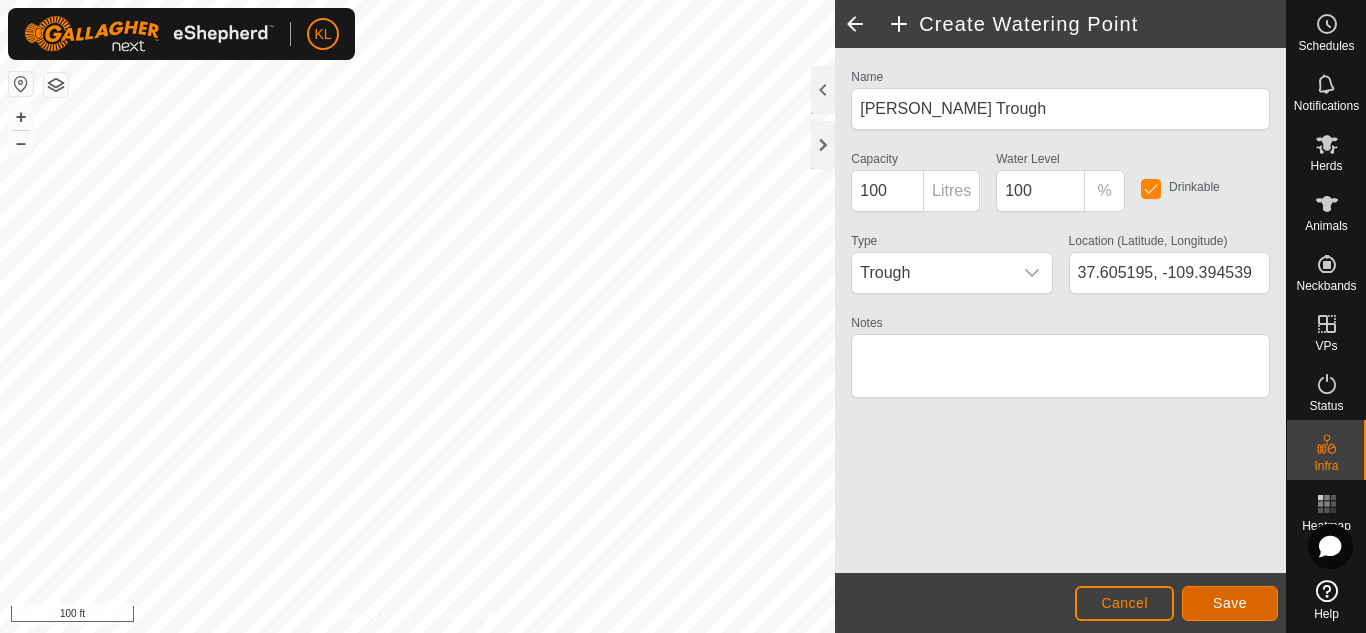 click on "Save" 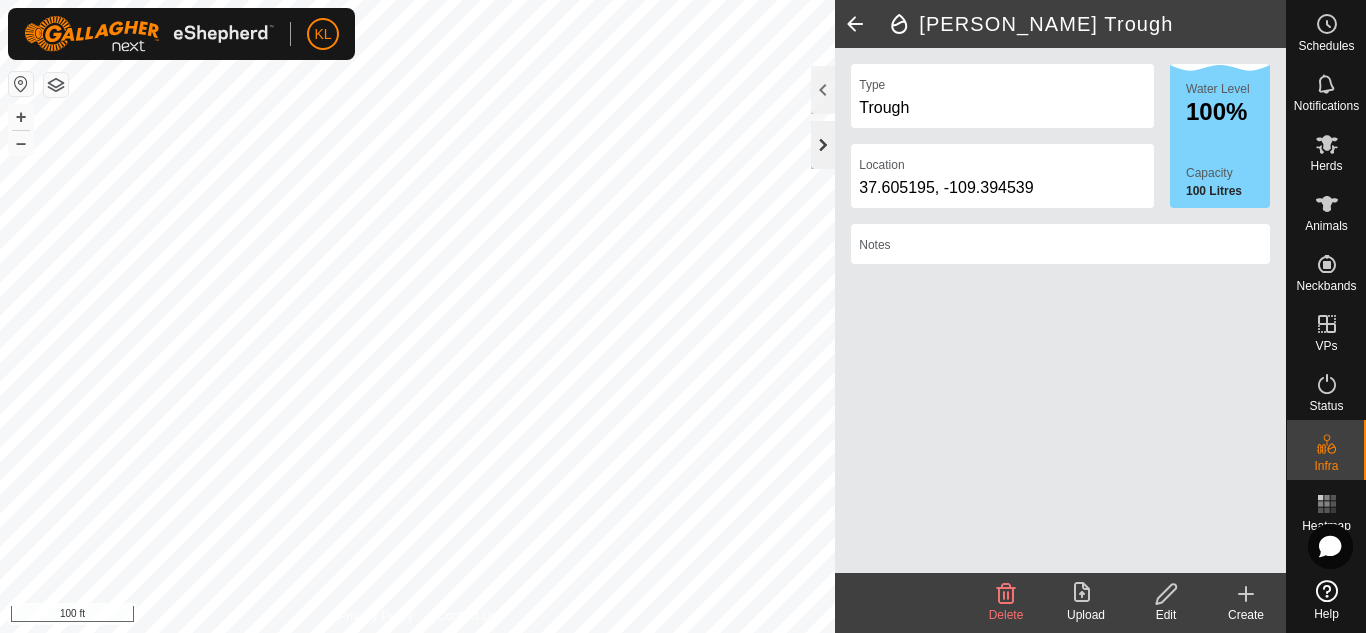click 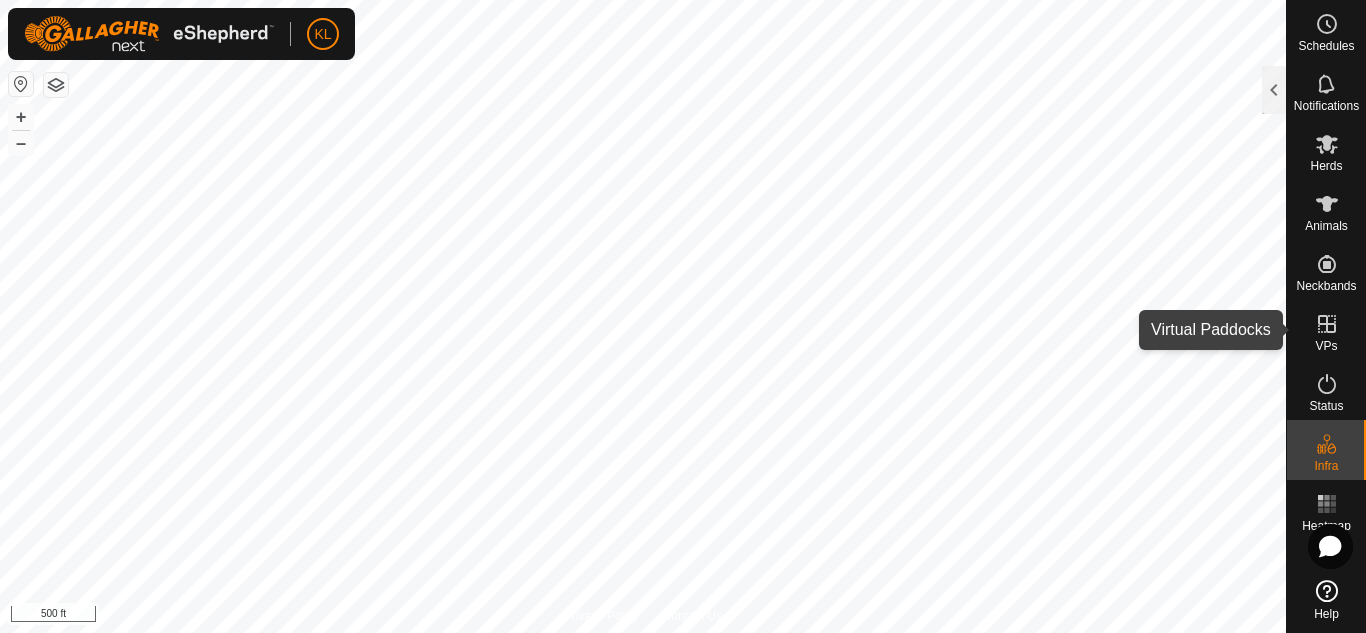 click 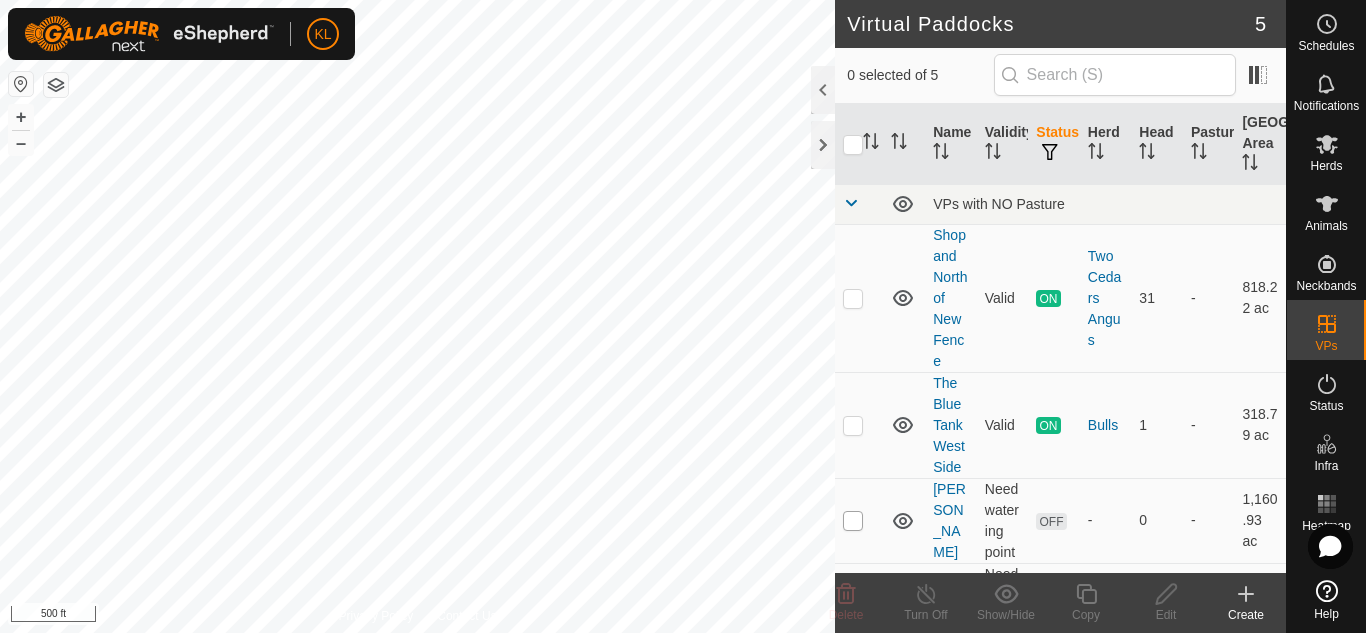 click at bounding box center (853, 521) 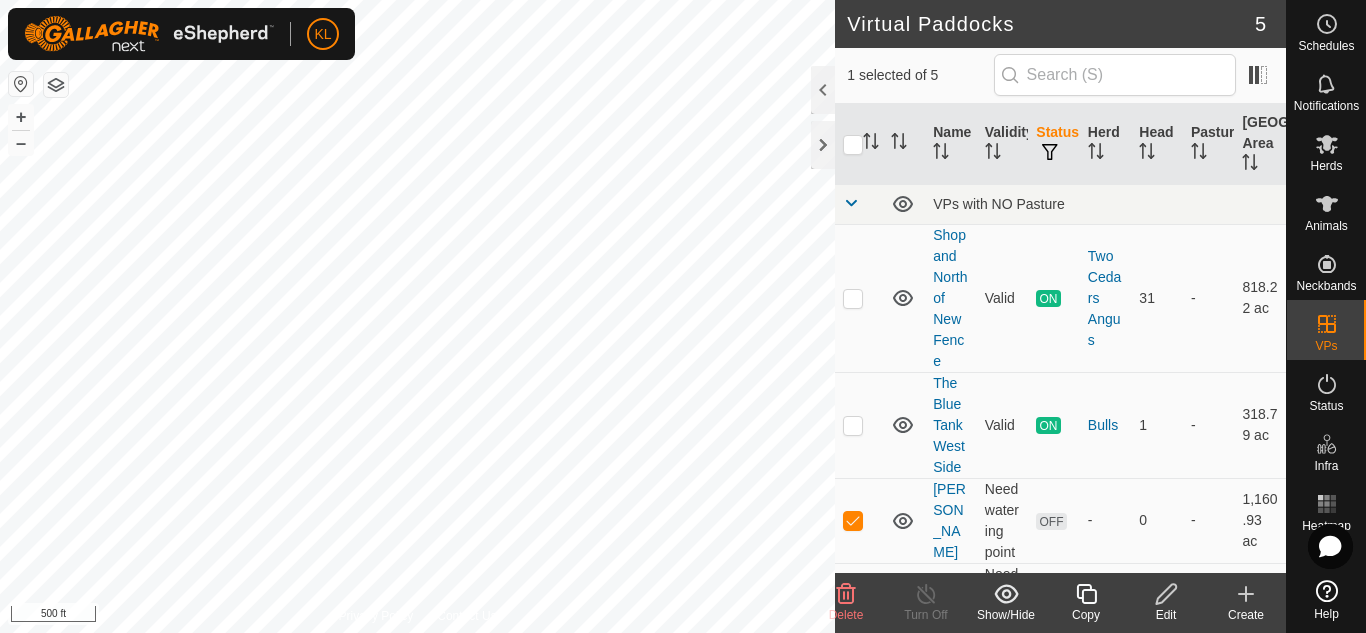 click 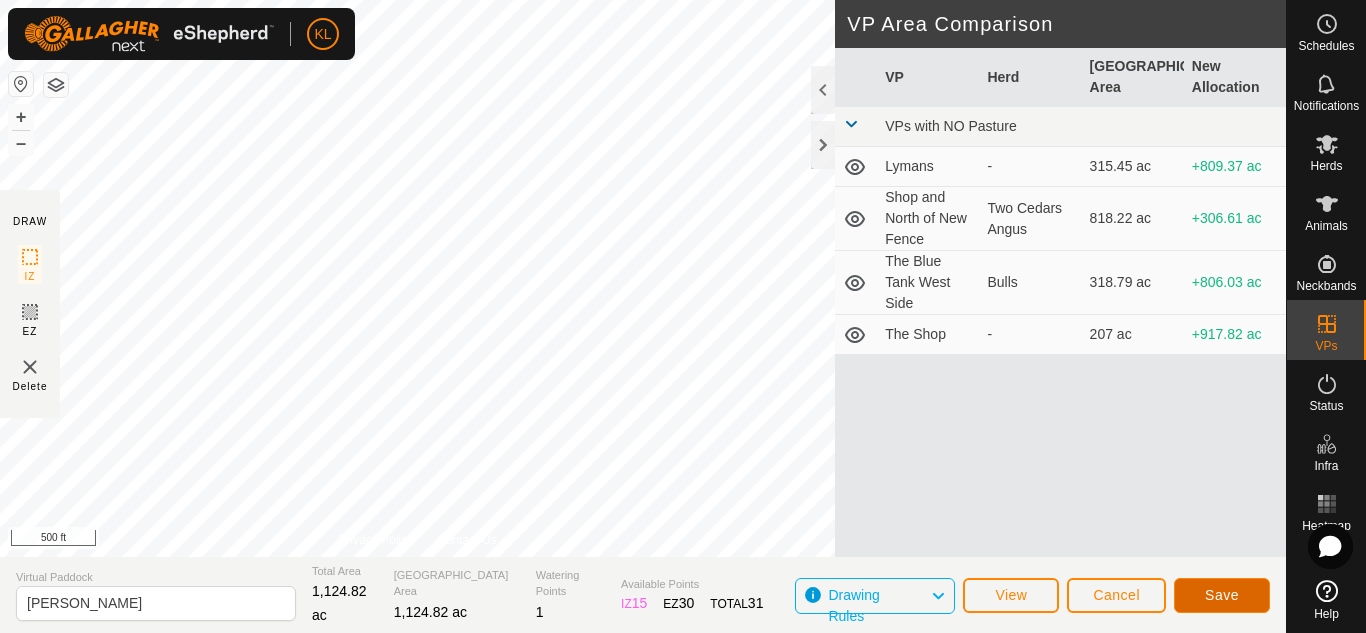 click on "Save" 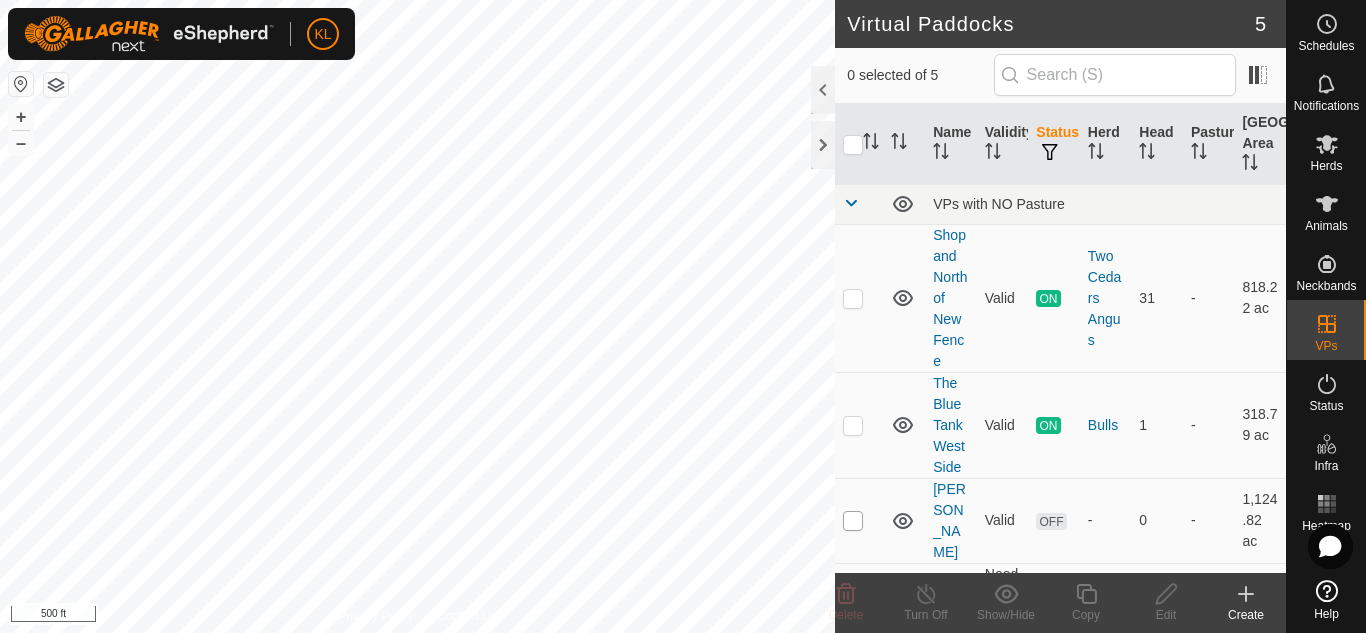 click at bounding box center (853, 521) 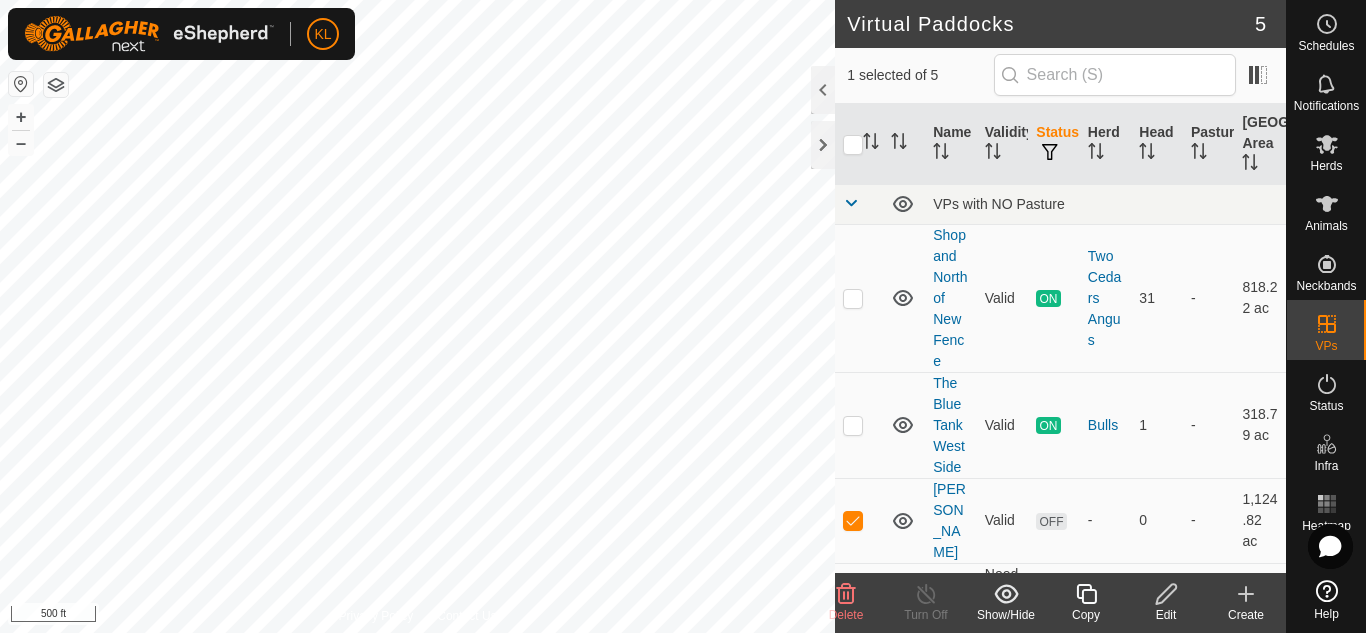 click 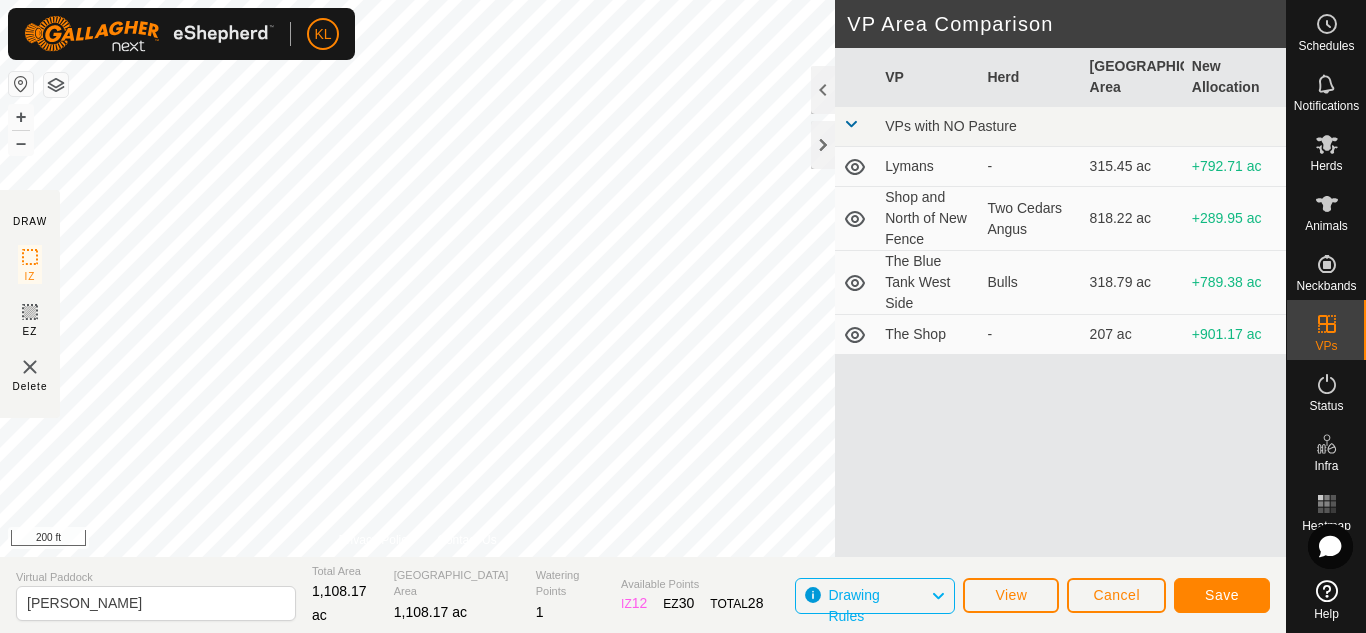 drag, startPoint x: 379, startPoint y: 532, endPoint x: 469, endPoint y: 679, distance: 172.36299 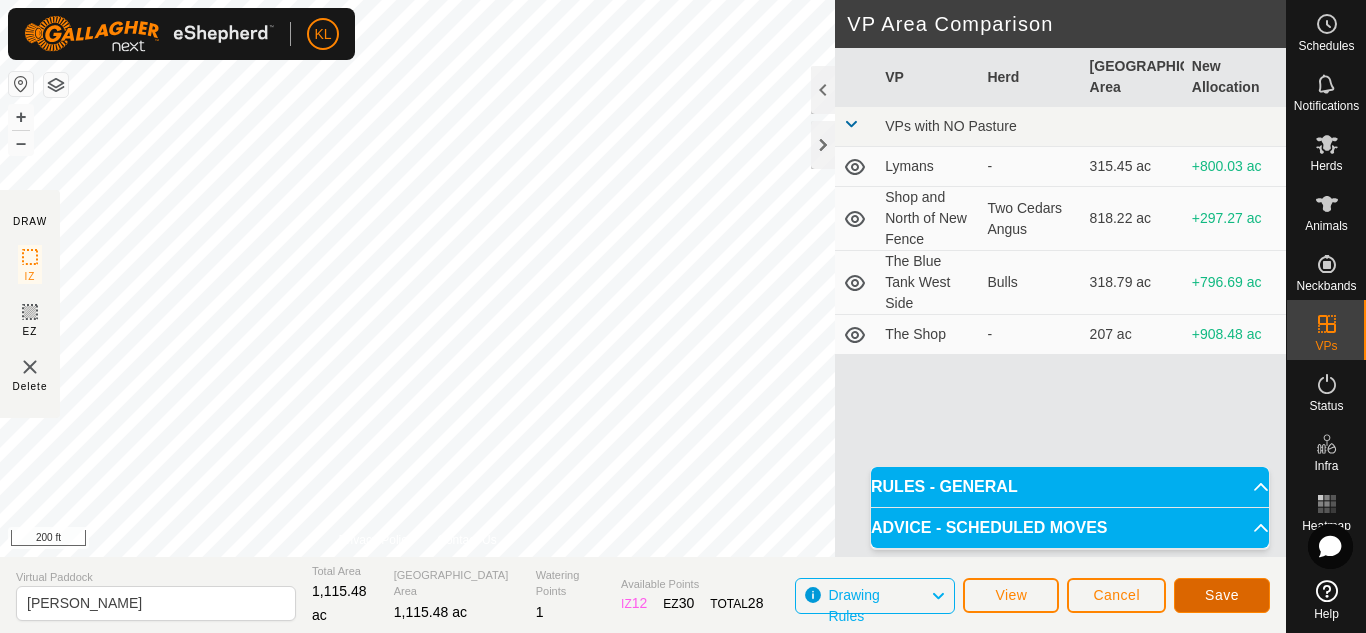 click on "Save" 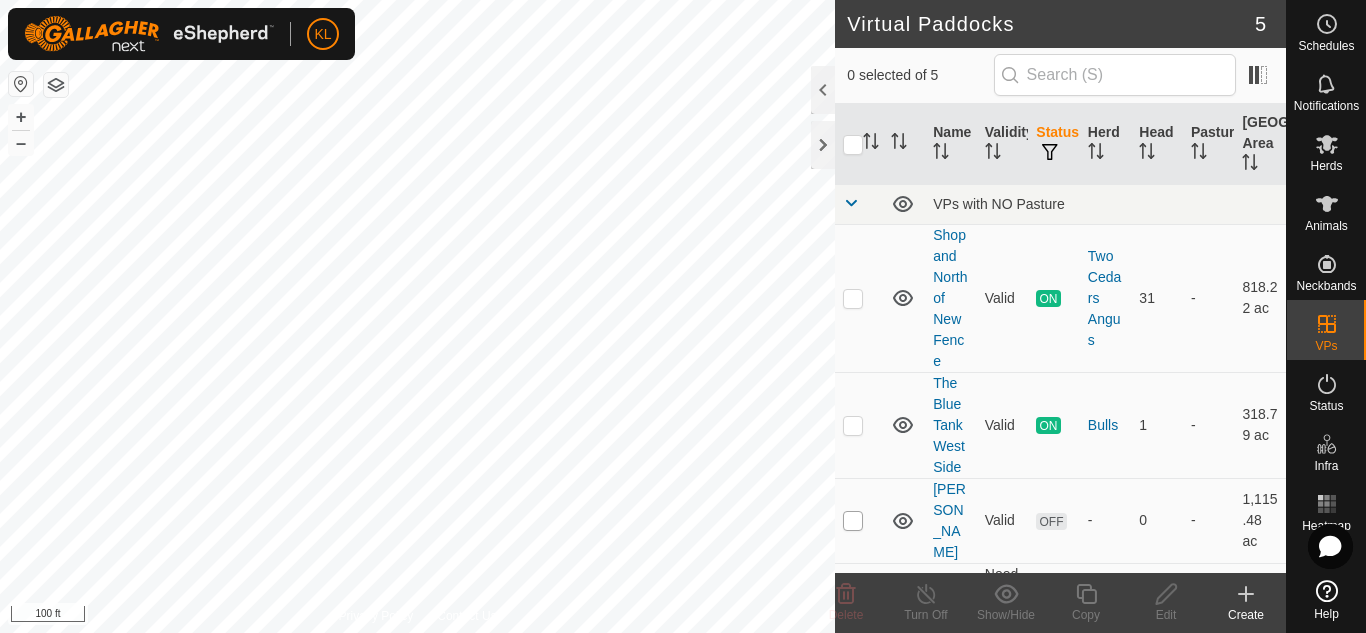 click at bounding box center [853, 521] 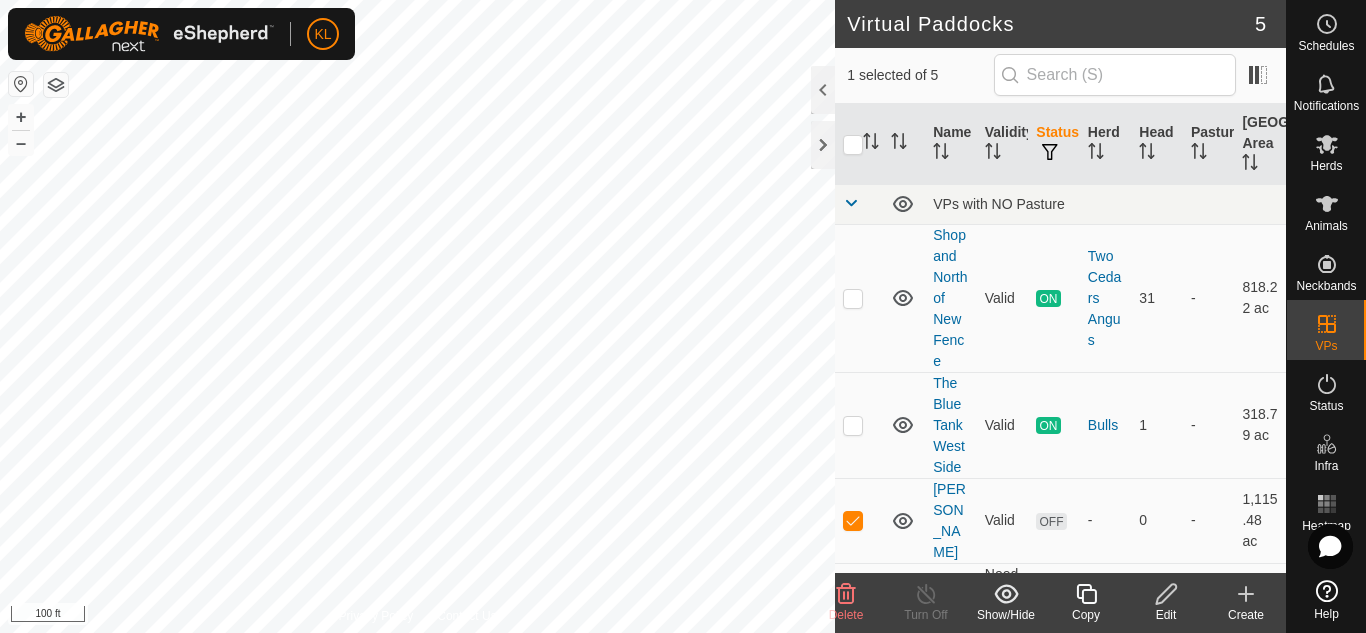 click 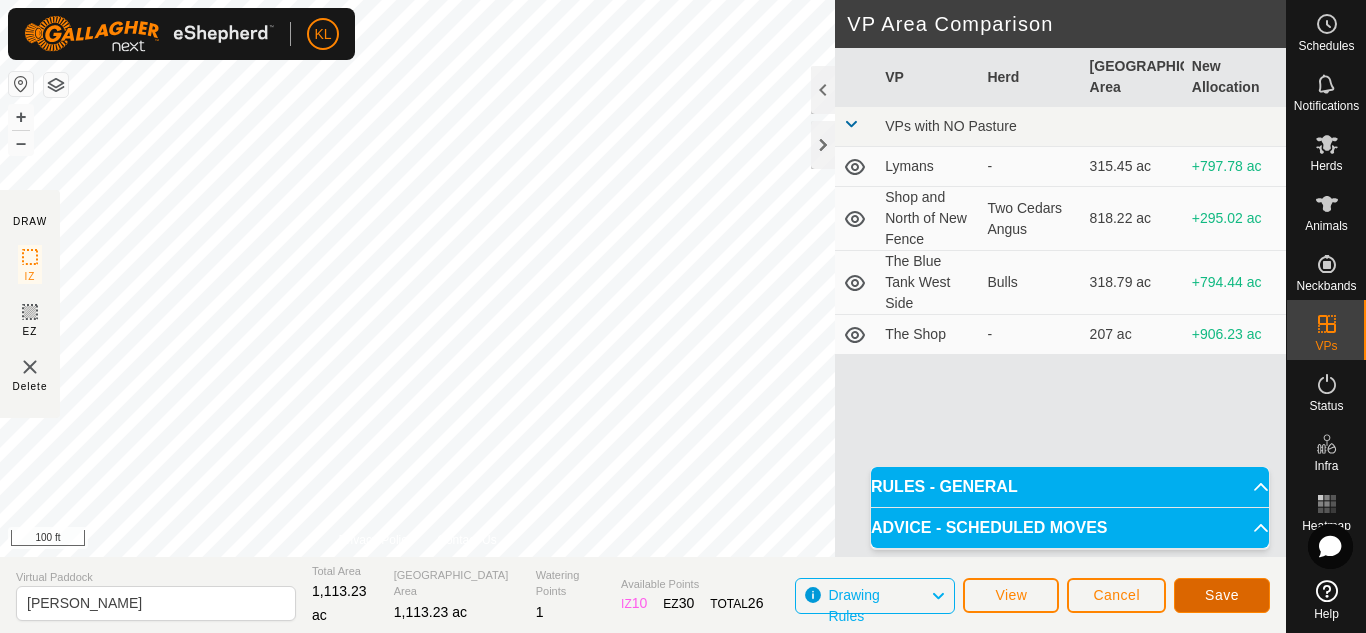 click on "Save" 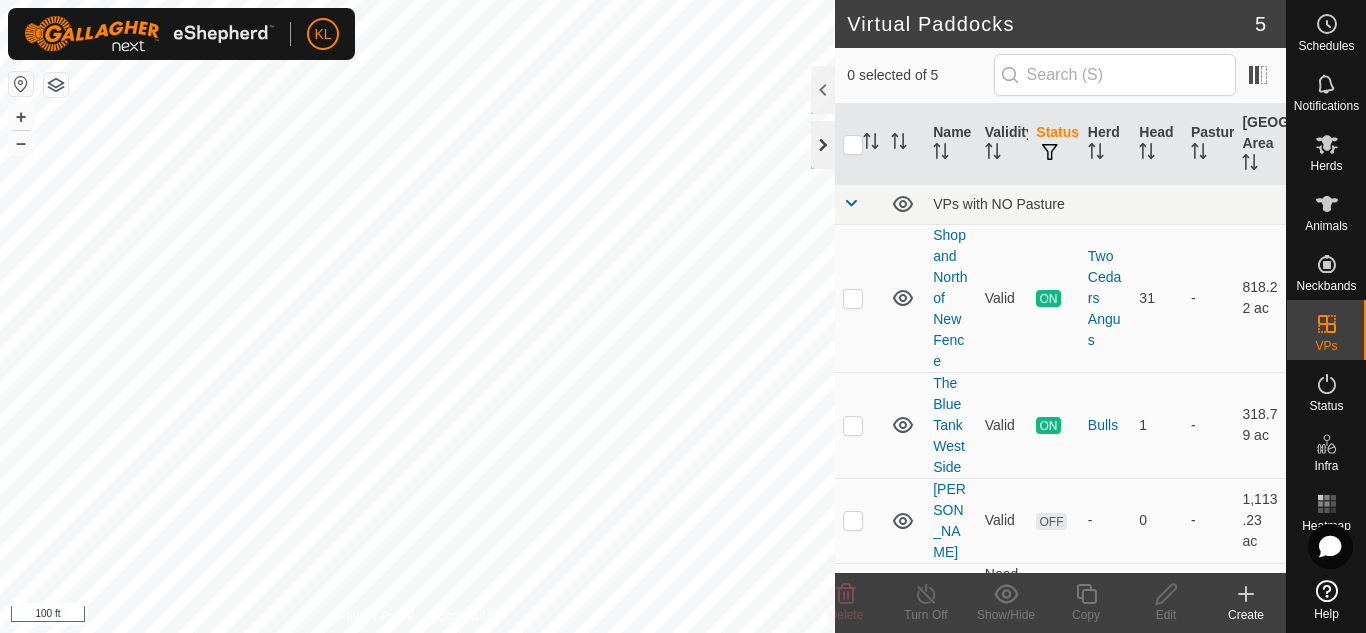 click 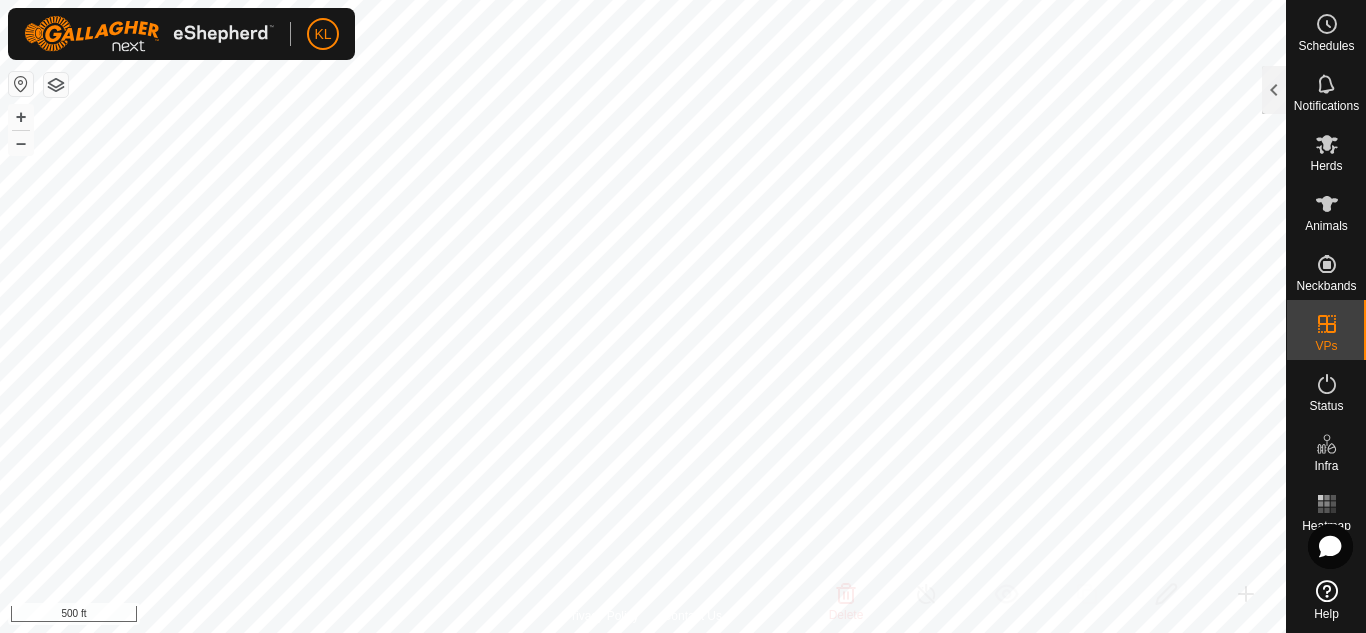 checkbox on "true" 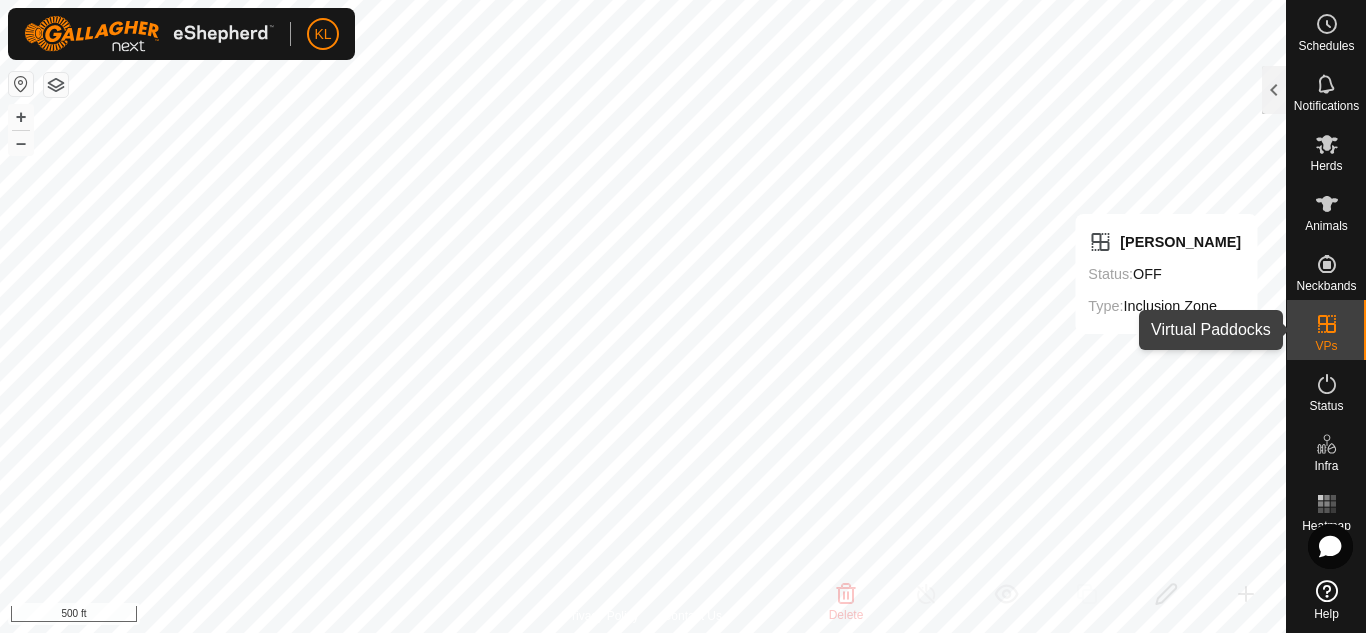 click 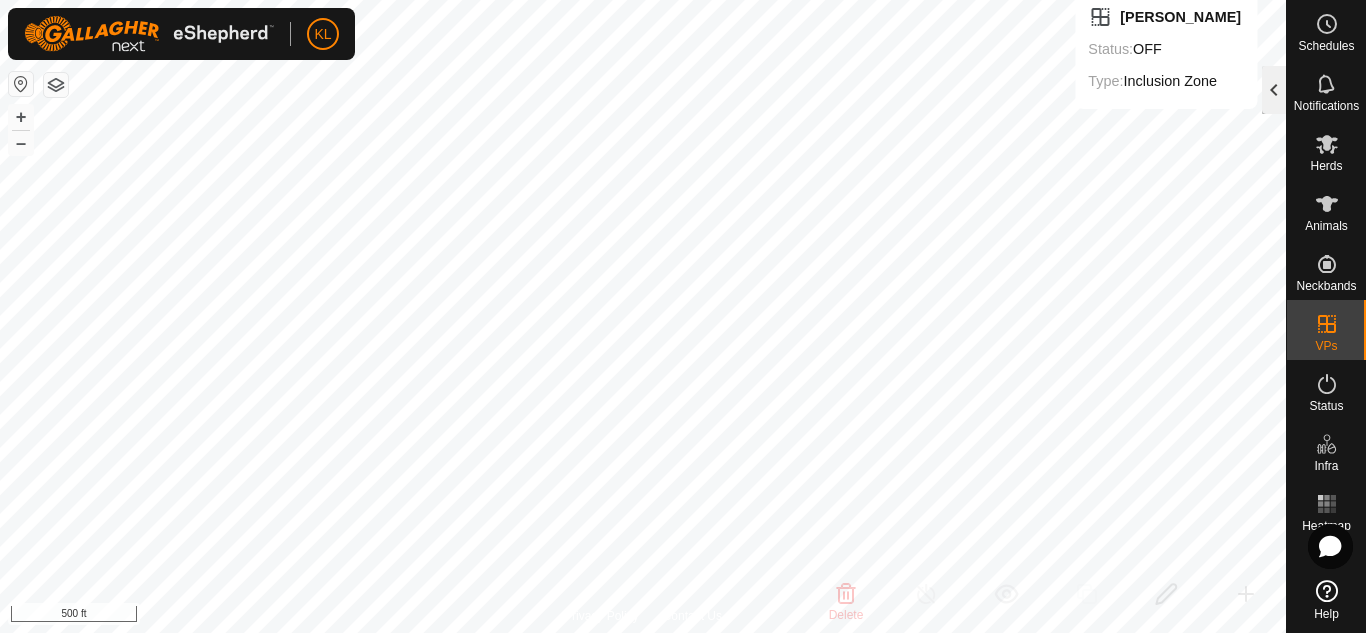click 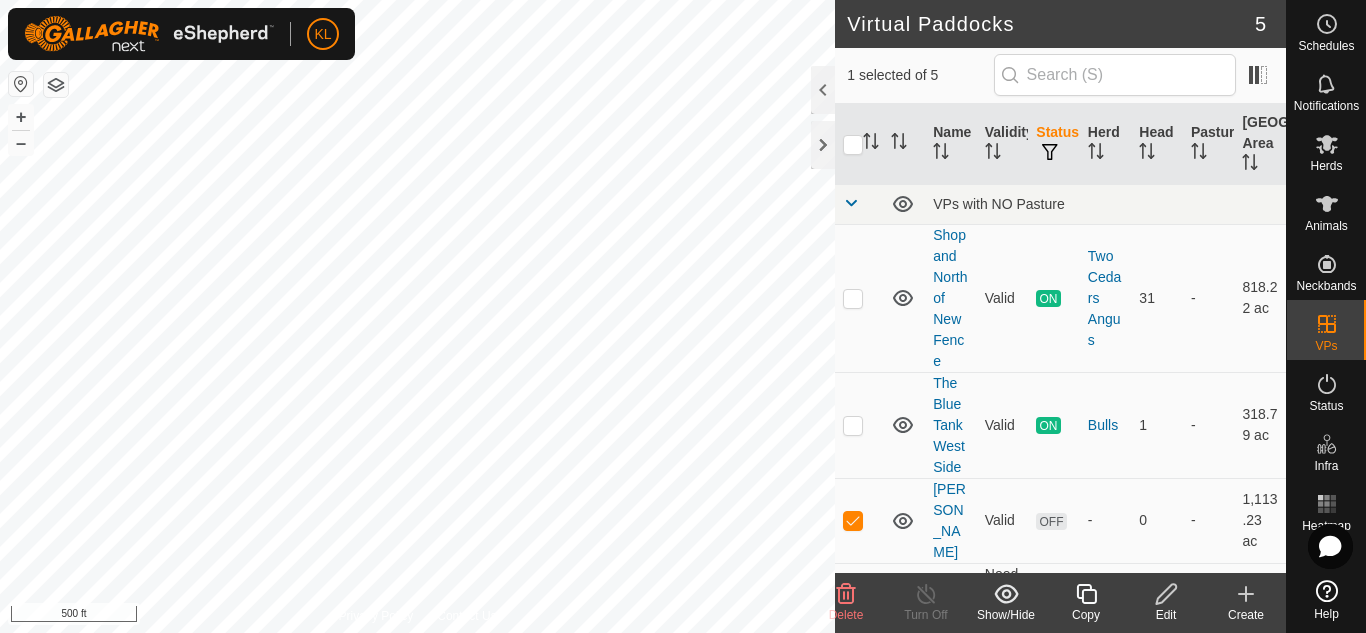 click 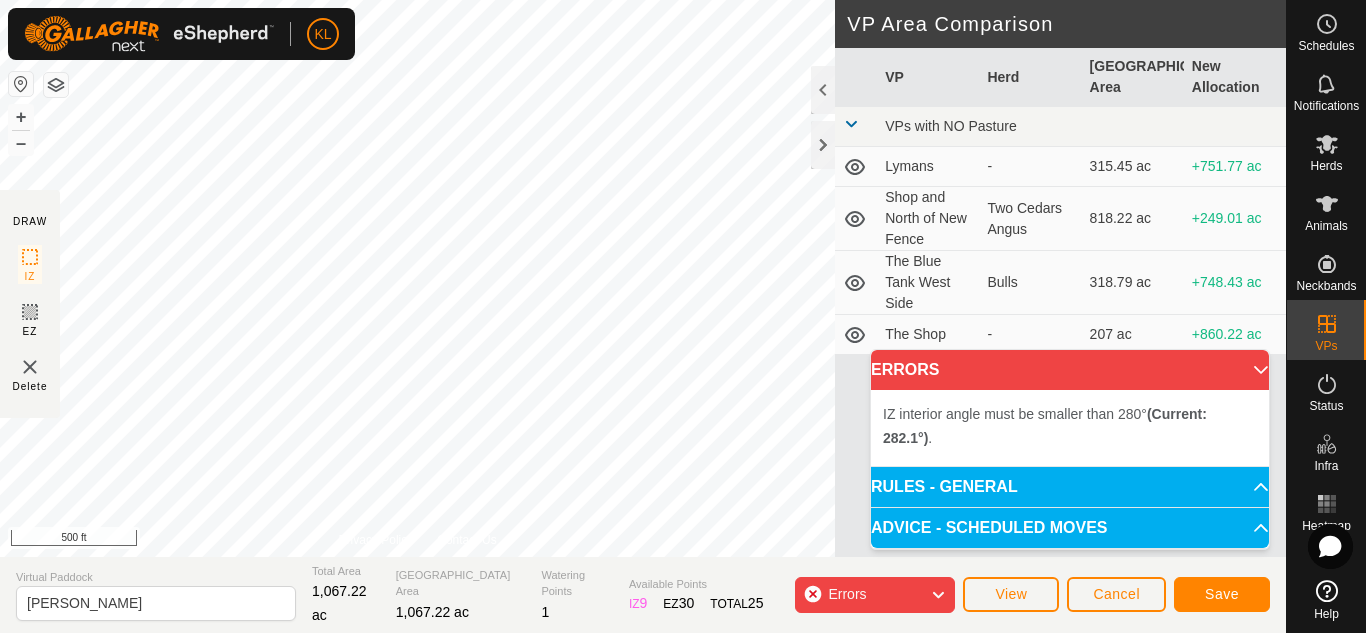 click on "IZ interior angle must be smaller than 280°  (Current: 282.1°) . + – ⇧ i 500 ft" at bounding box center (417, 278) 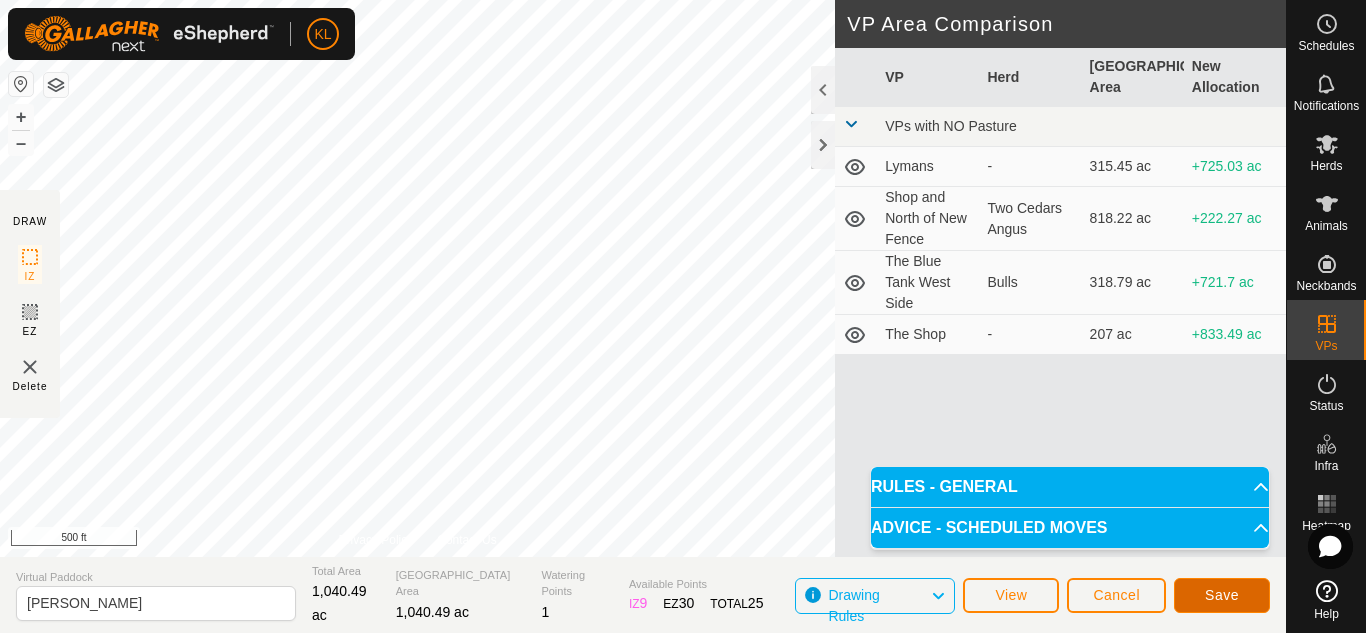 click on "Save" 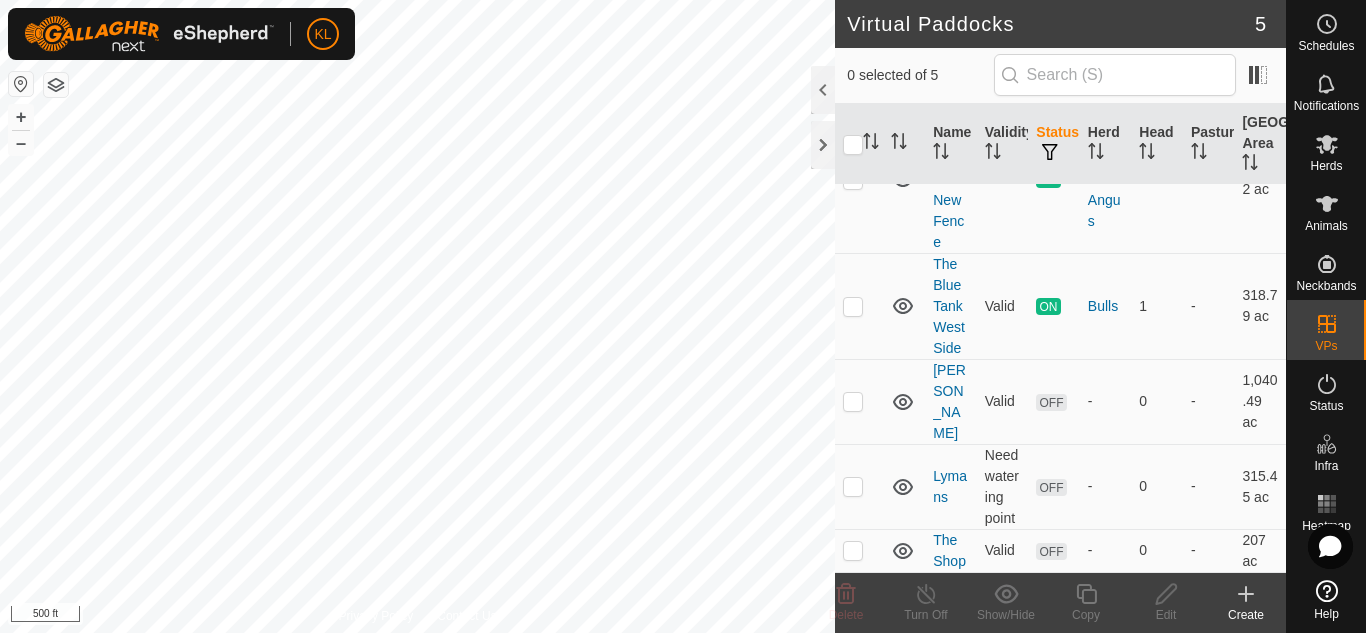 scroll, scrollTop: 160, scrollLeft: 0, axis: vertical 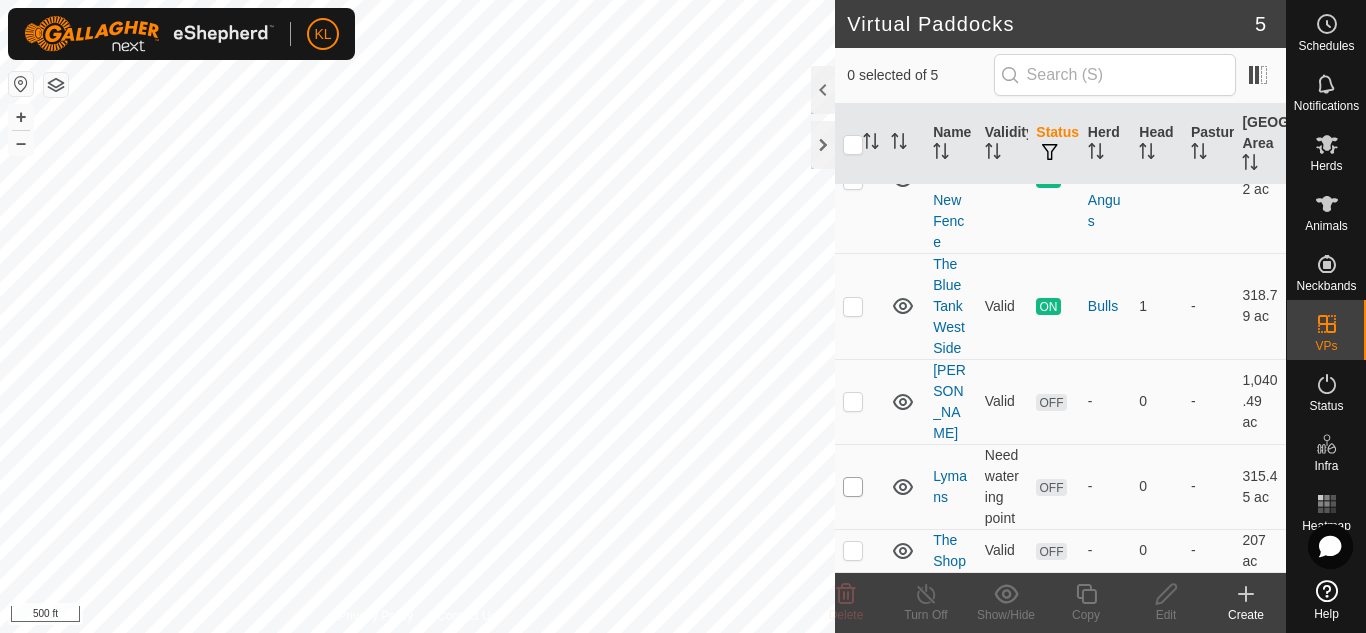 click at bounding box center (853, 487) 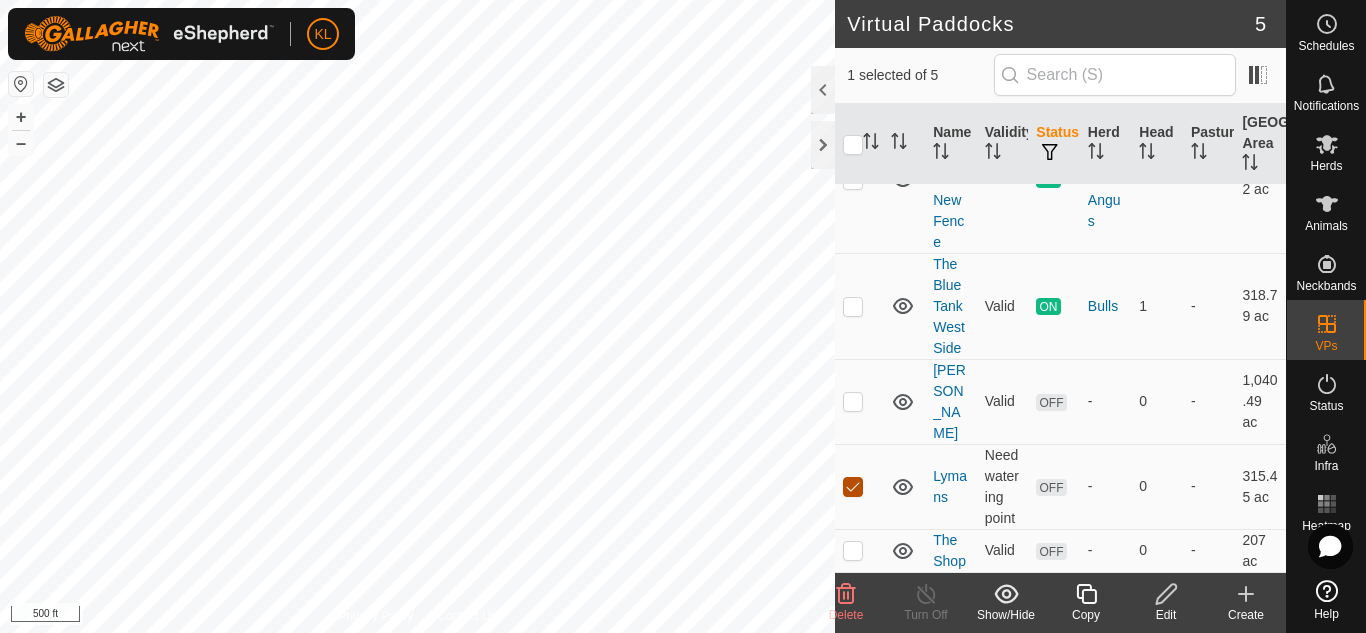 click at bounding box center [853, 487] 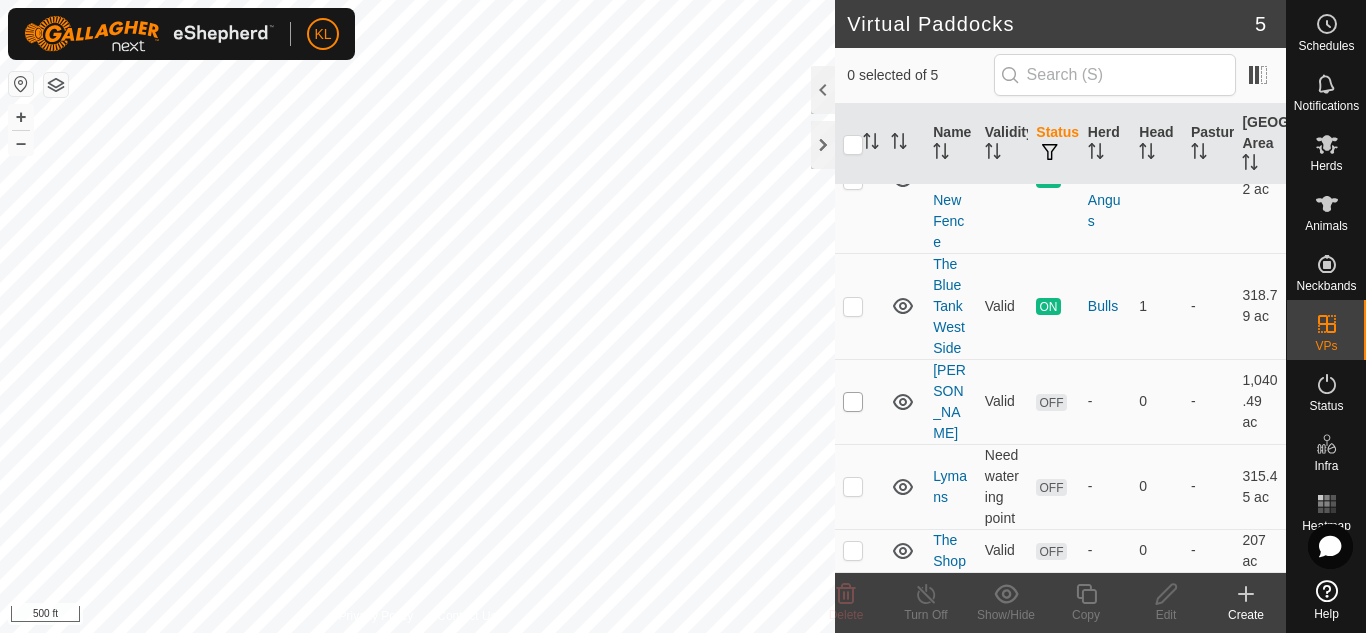 click at bounding box center (853, 402) 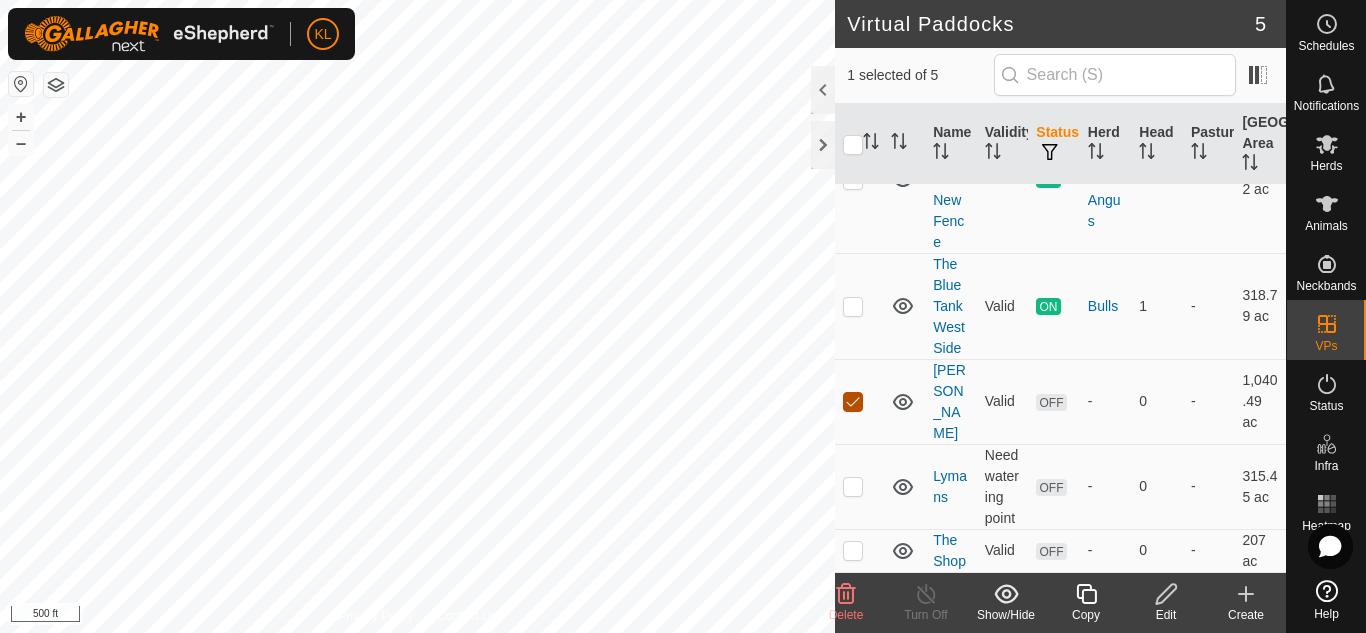 click at bounding box center (853, 402) 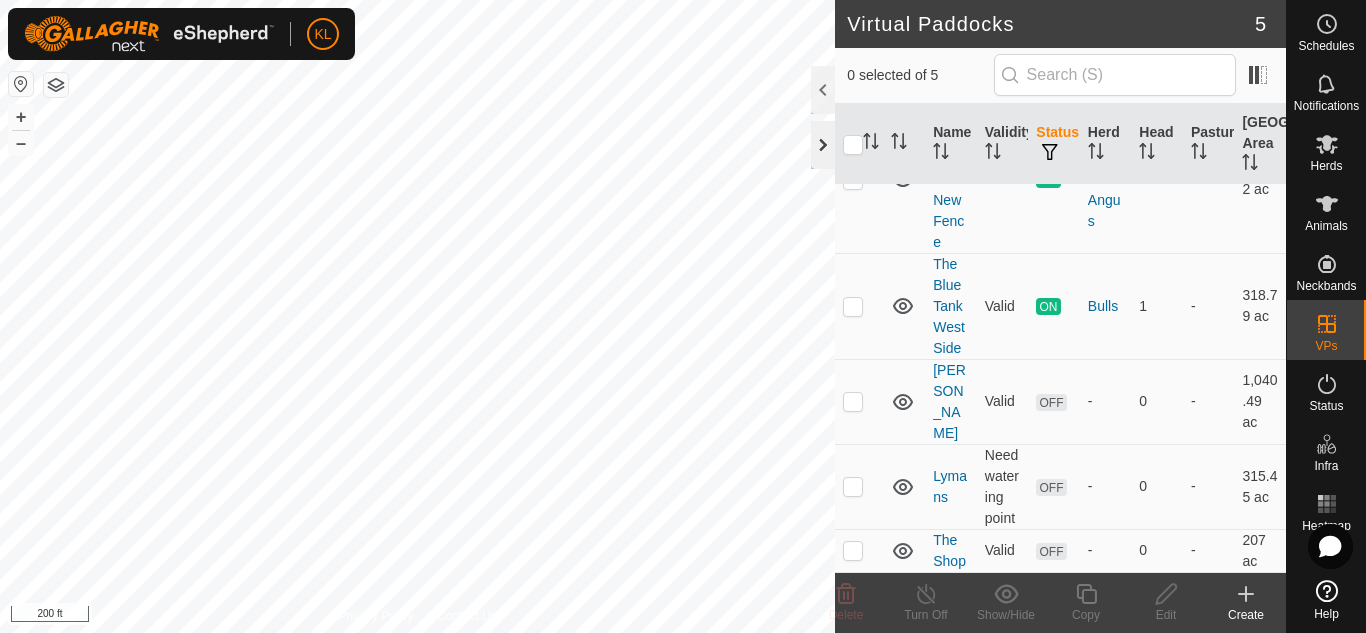 click 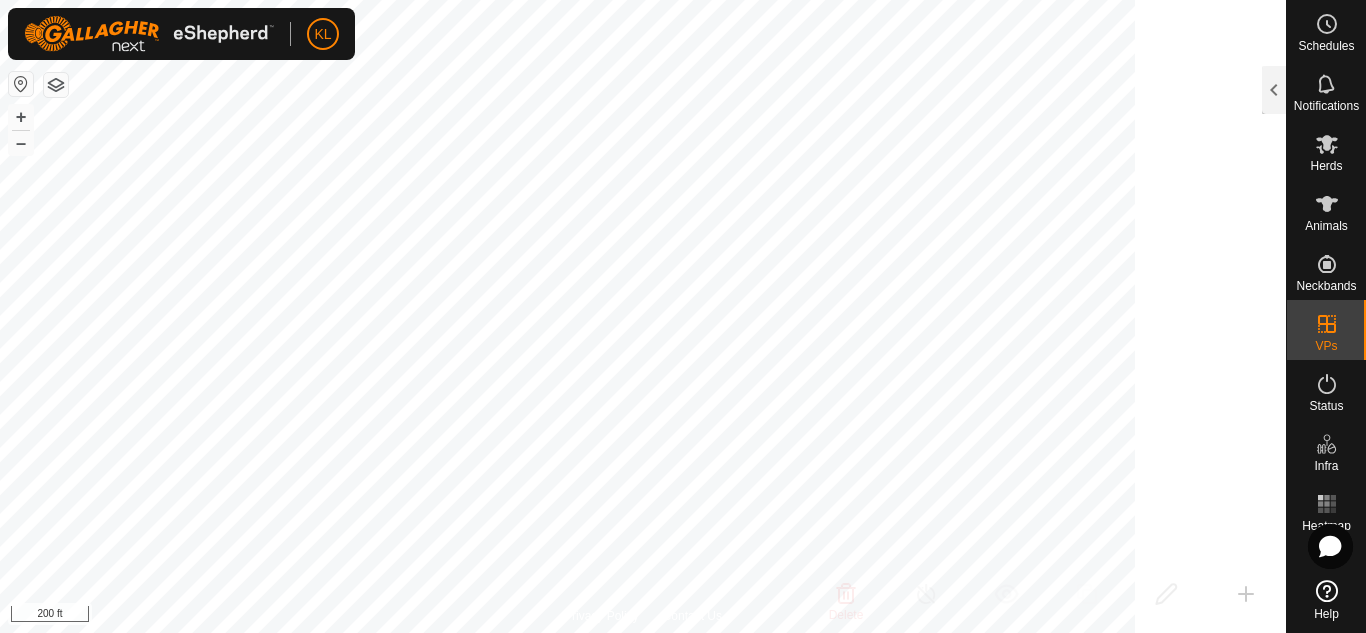 scroll, scrollTop: 535, scrollLeft: 0, axis: vertical 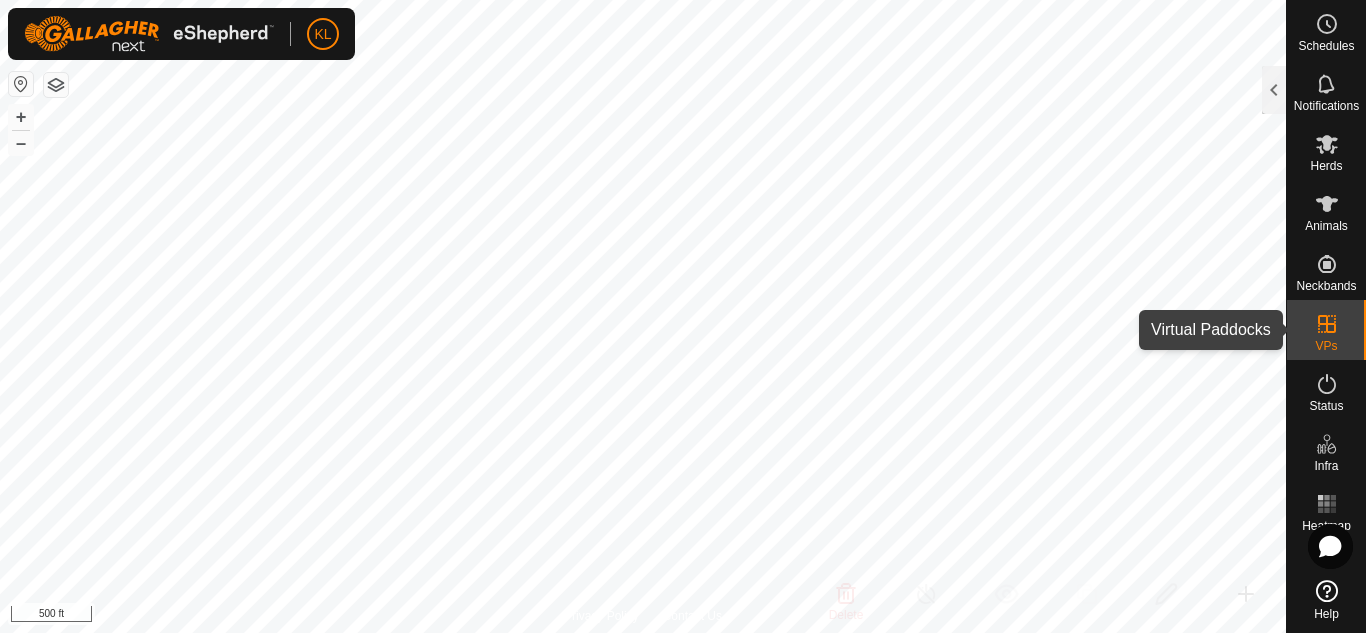 click 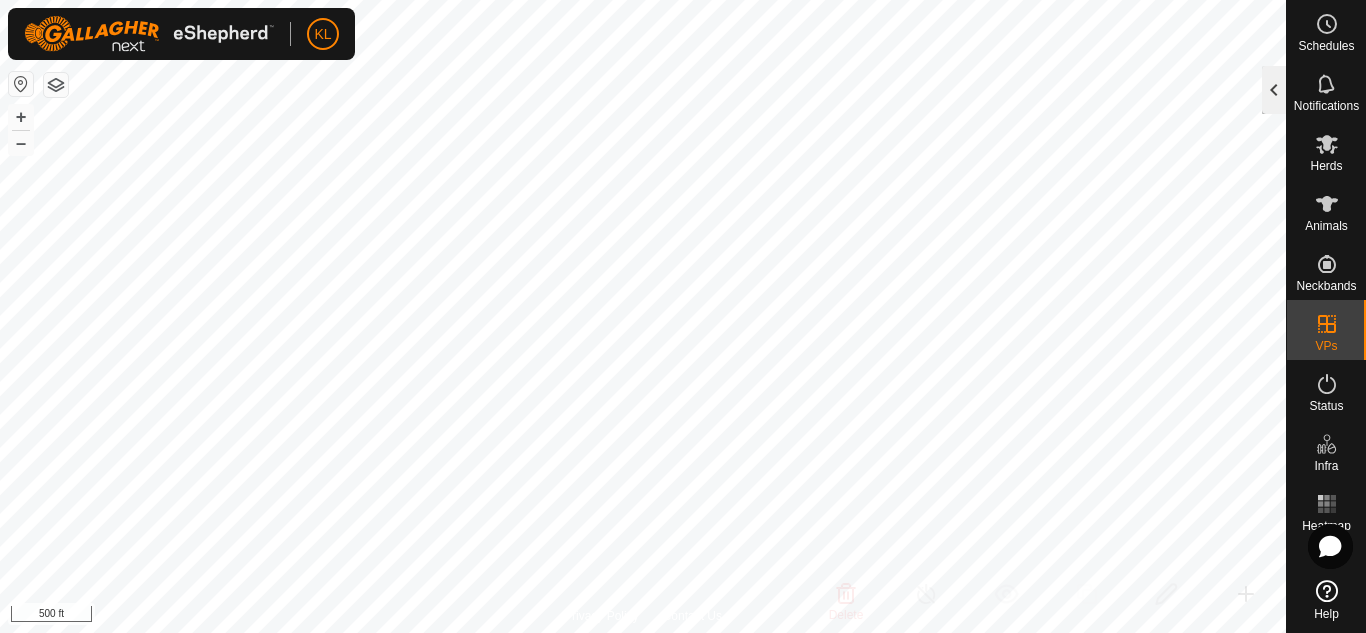 click 